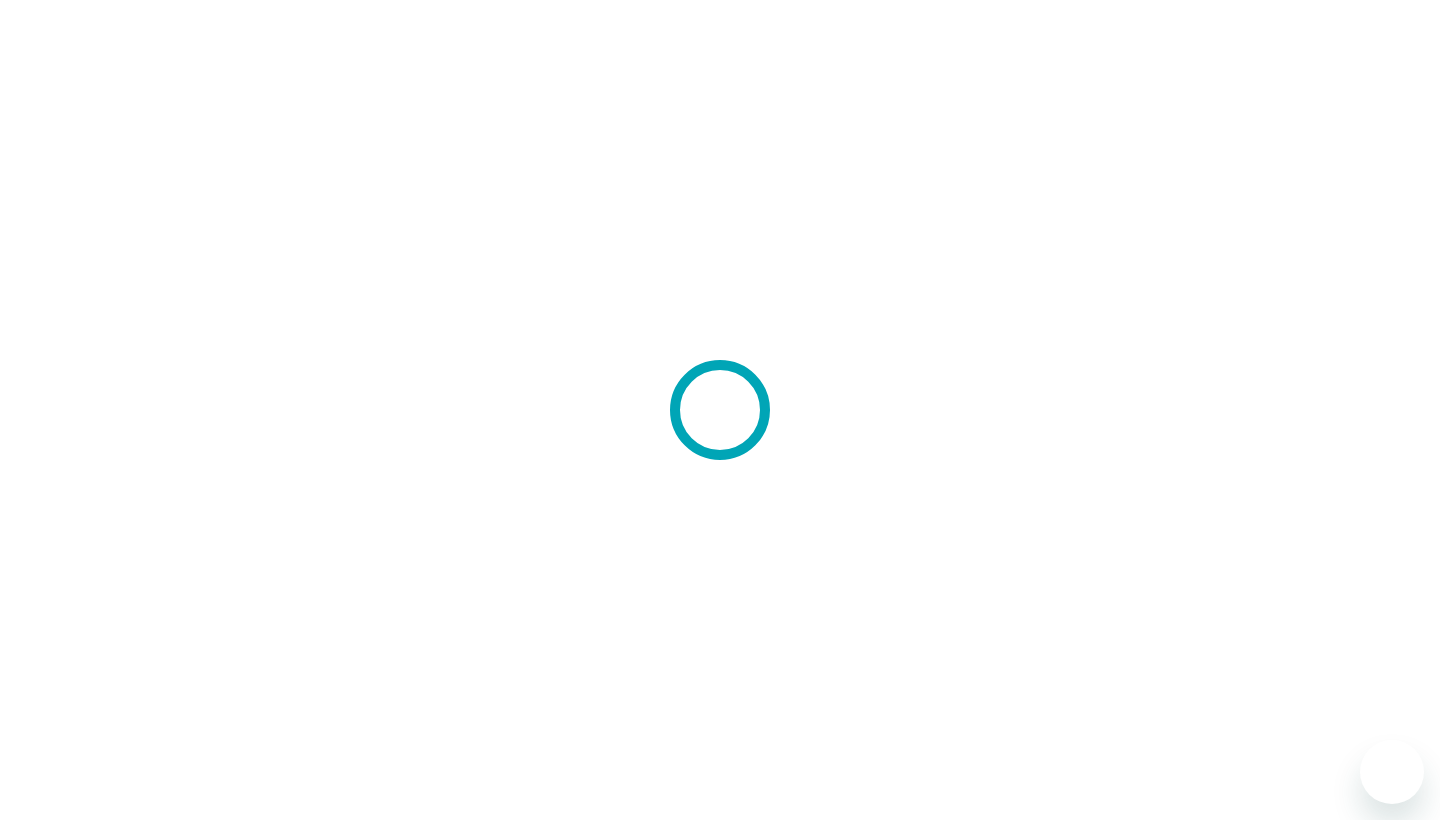 scroll, scrollTop: 0, scrollLeft: 0, axis: both 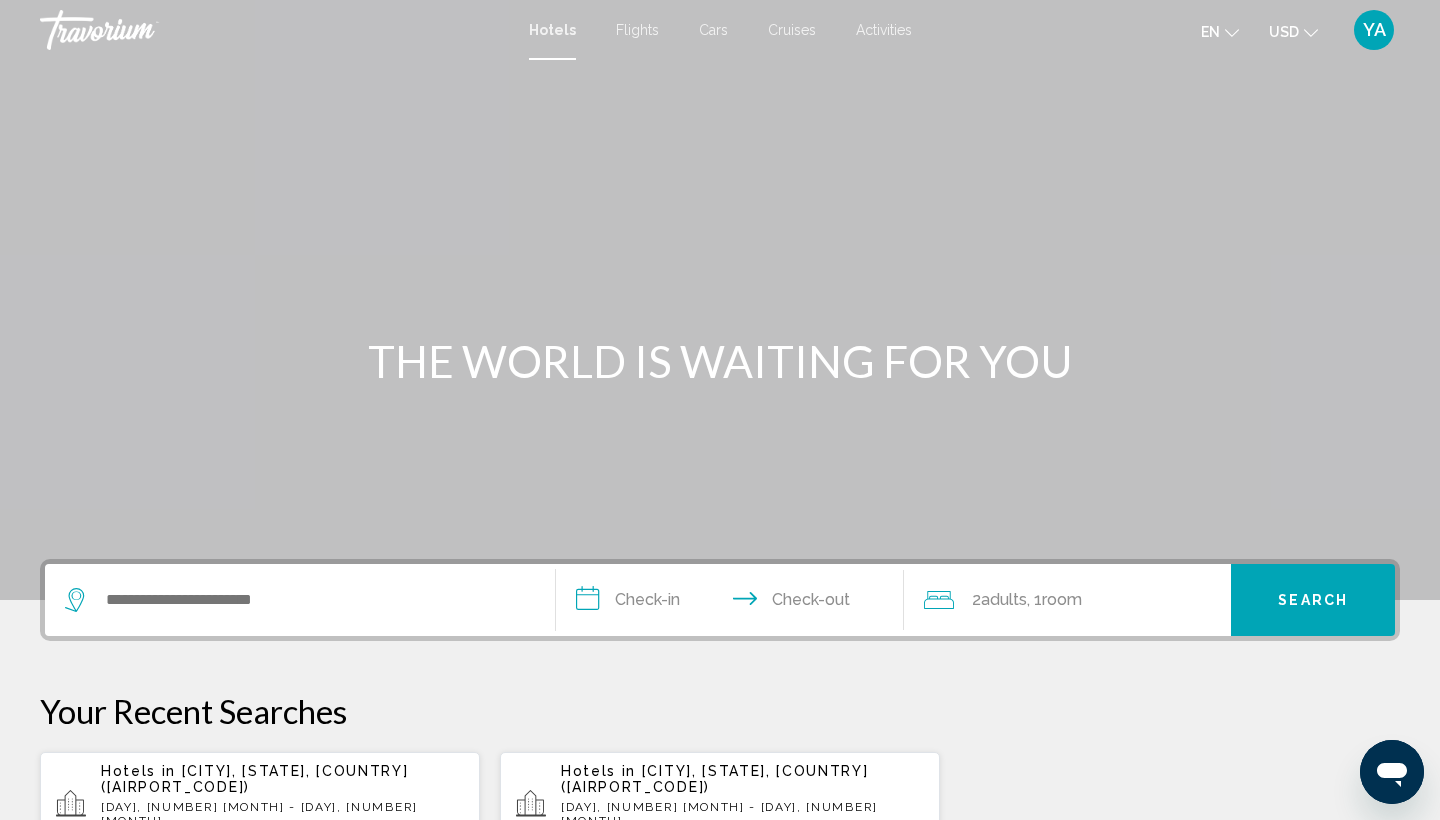 click on "**********" at bounding box center [734, 603] 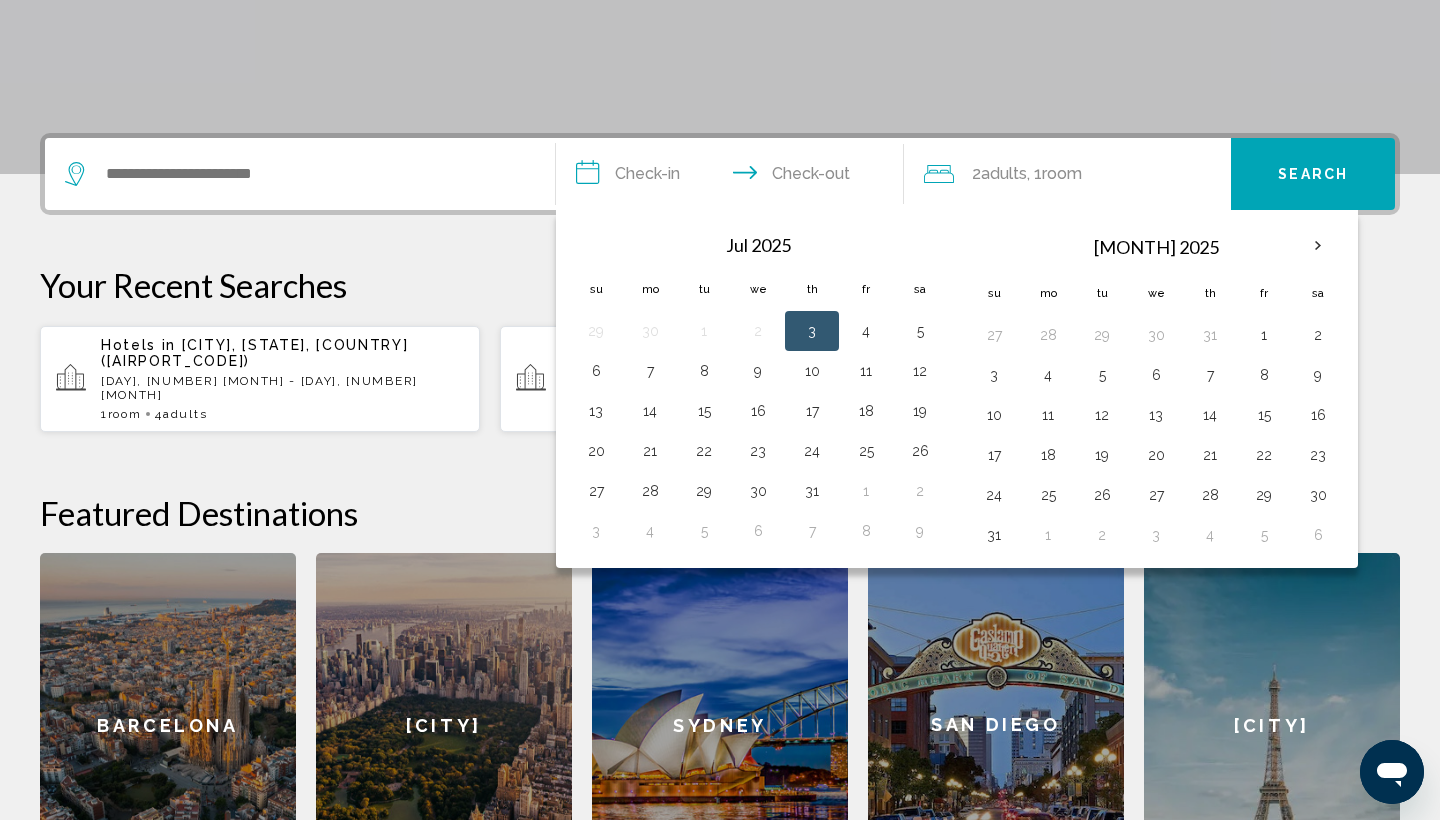 scroll, scrollTop: 494, scrollLeft: 0, axis: vertical 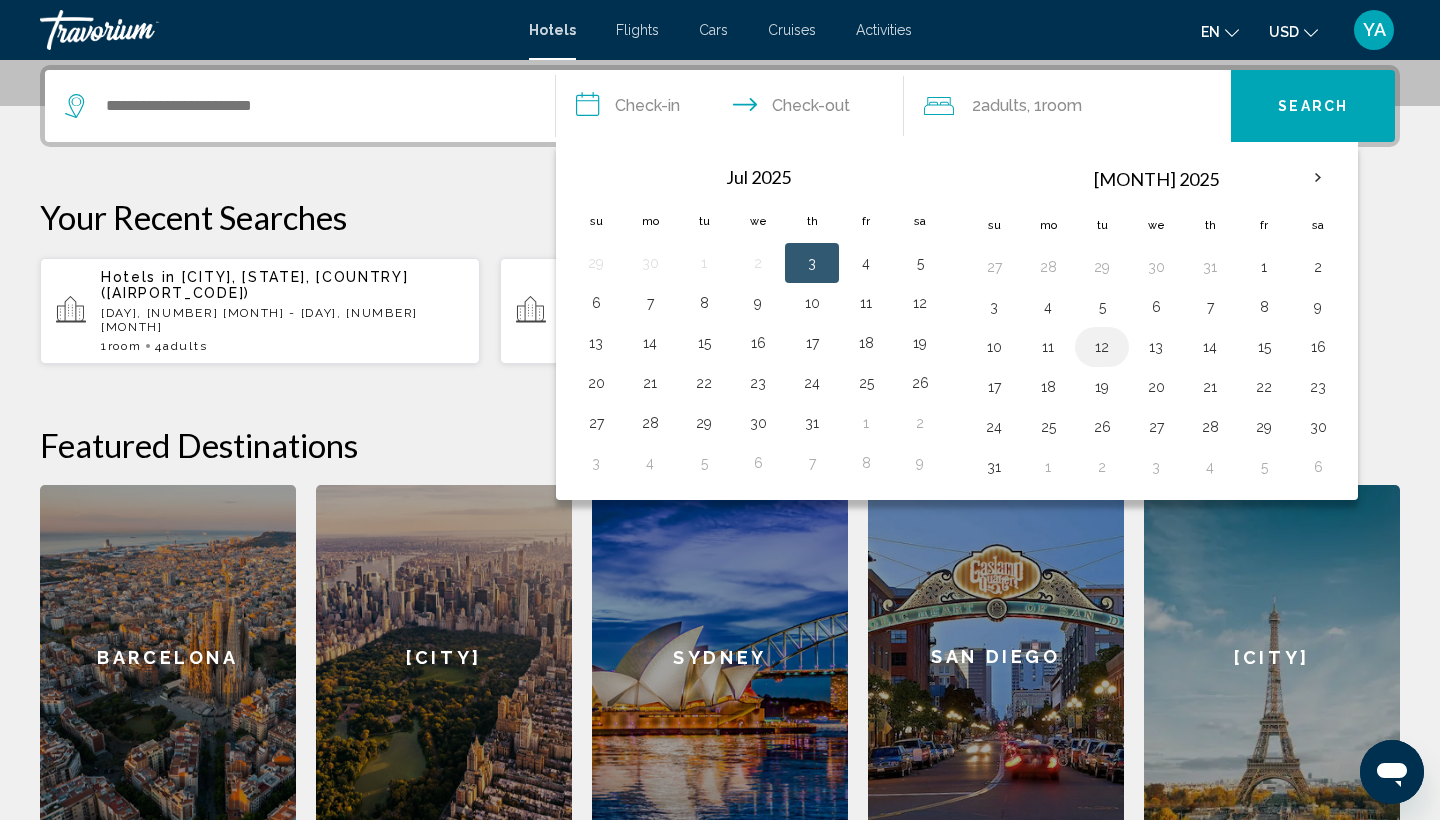 click on "12" at bounding box center (1102, 347) 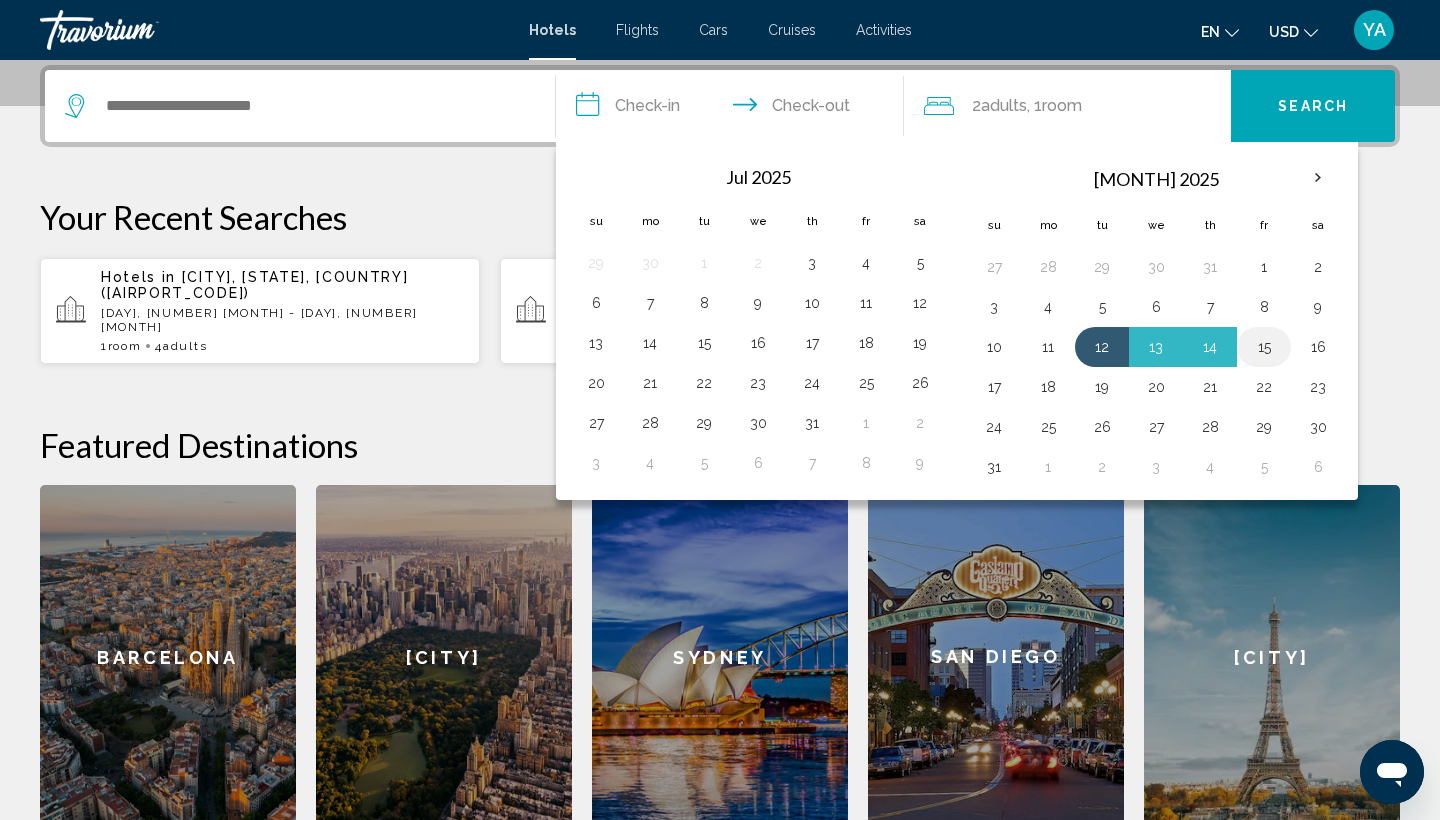 click on "15" at bounding box center [1264, 347] 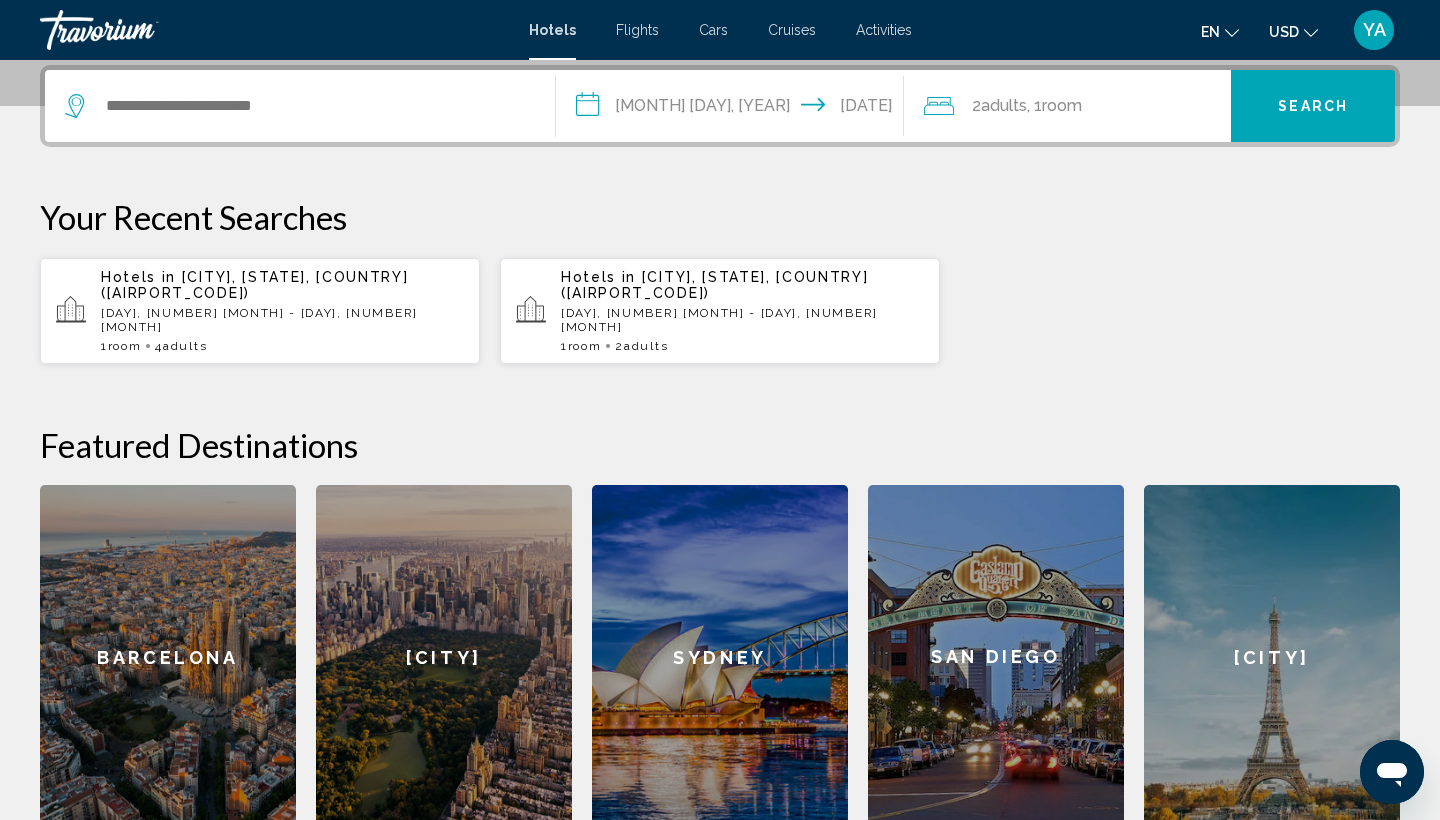 click at bounding box center (939, 106) 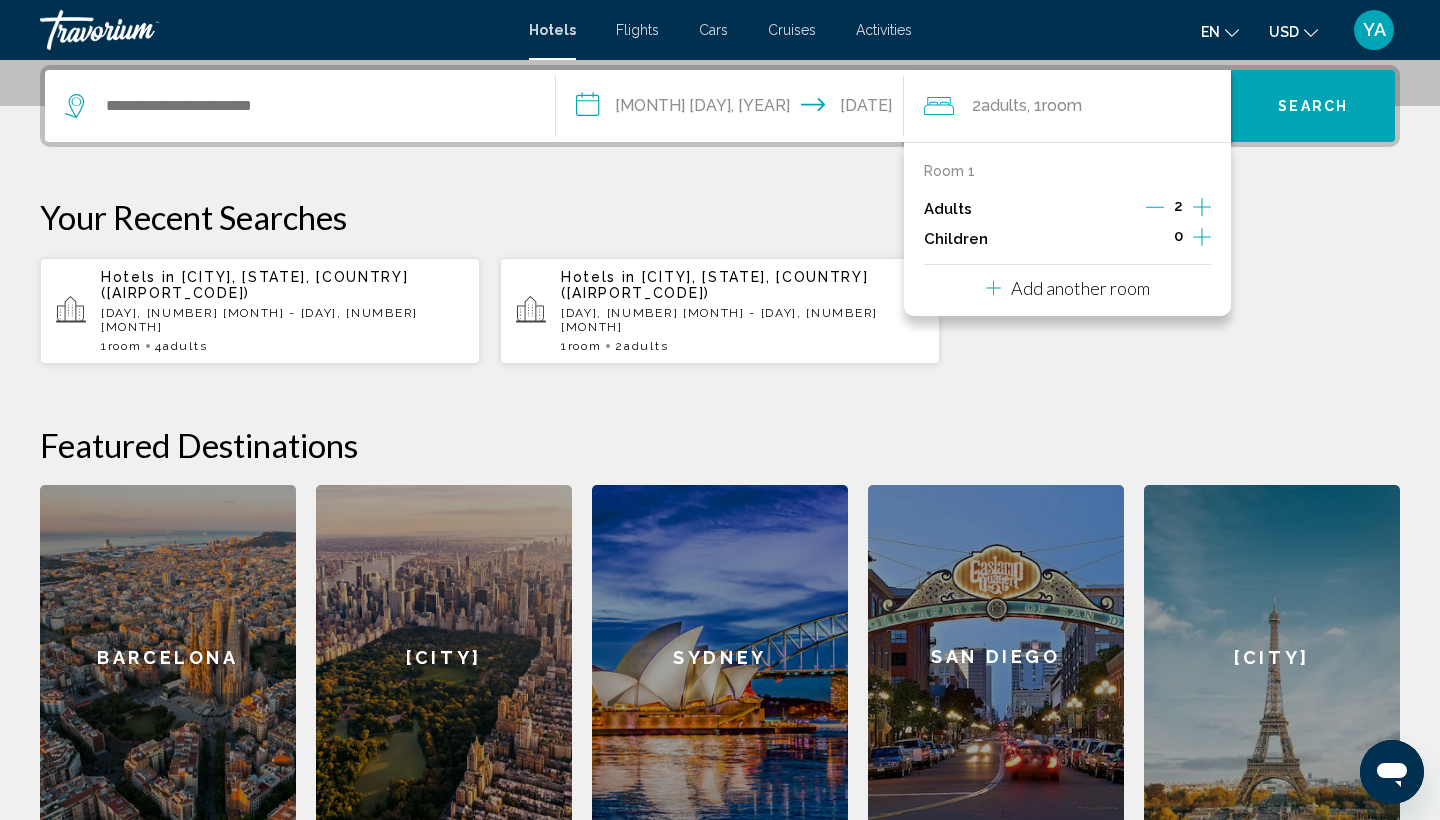 click at bounding box center (1202, 207) 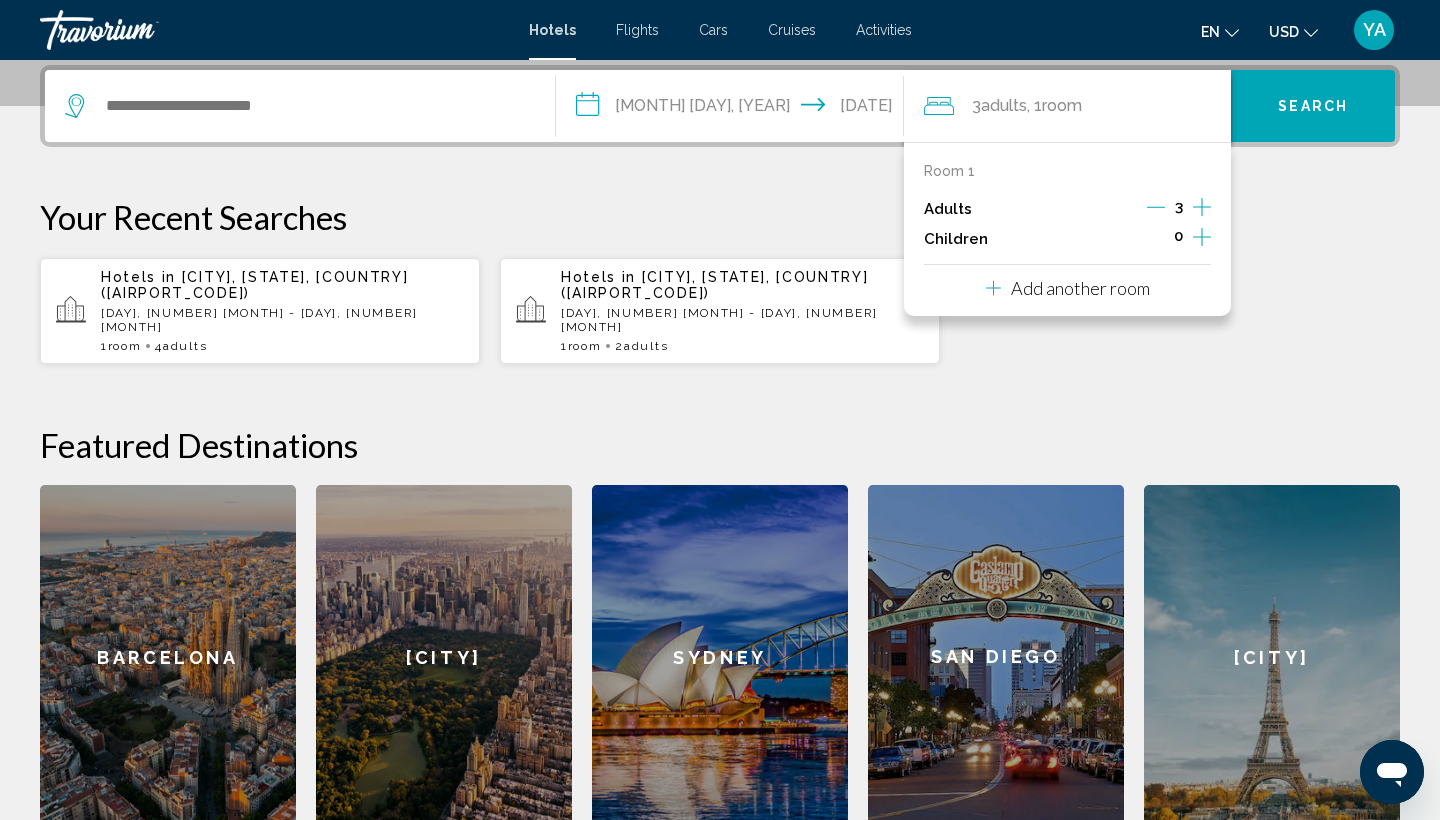 click at bounding box center (300, 106) 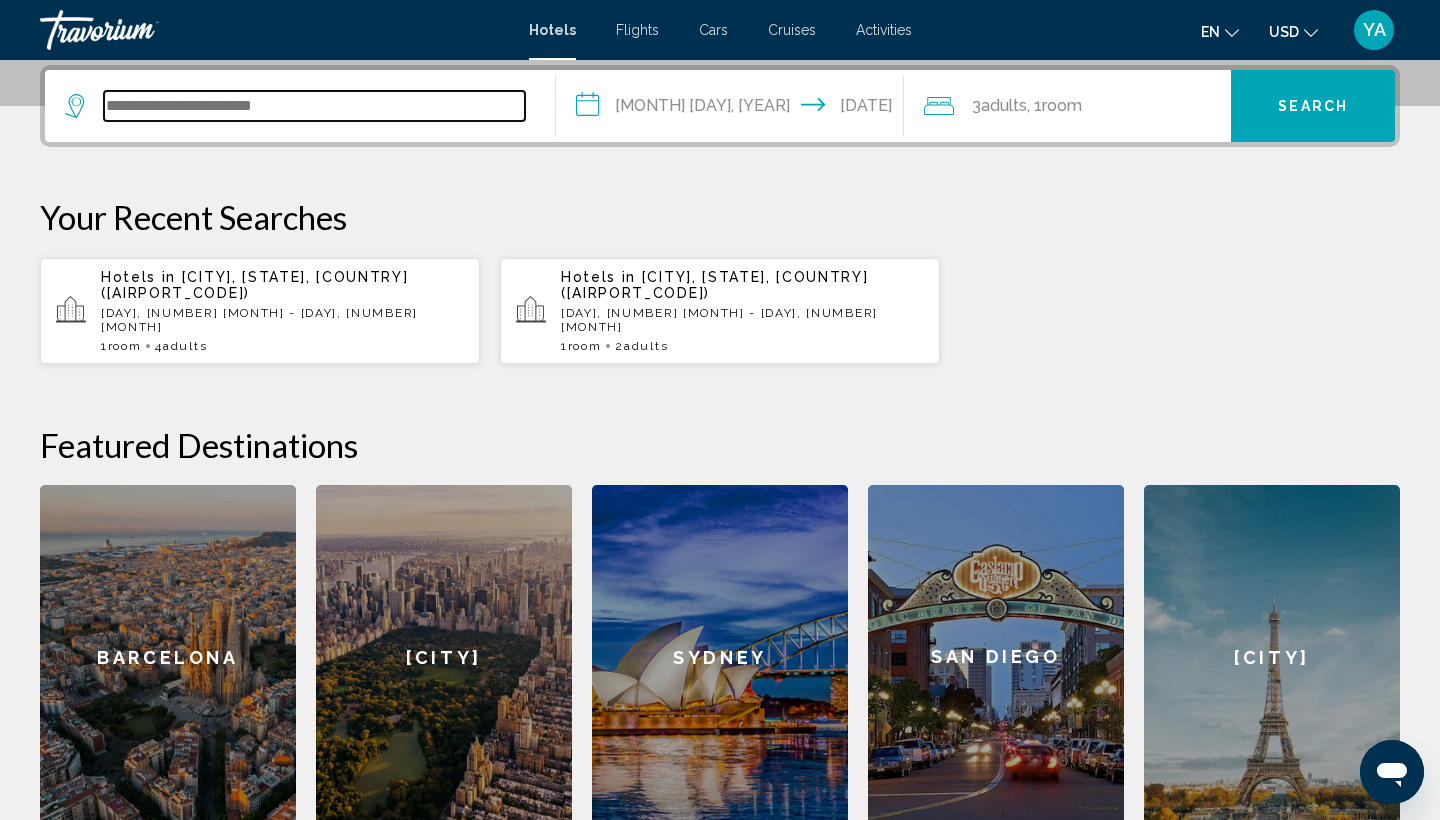 click at bounding box center (314, 106) 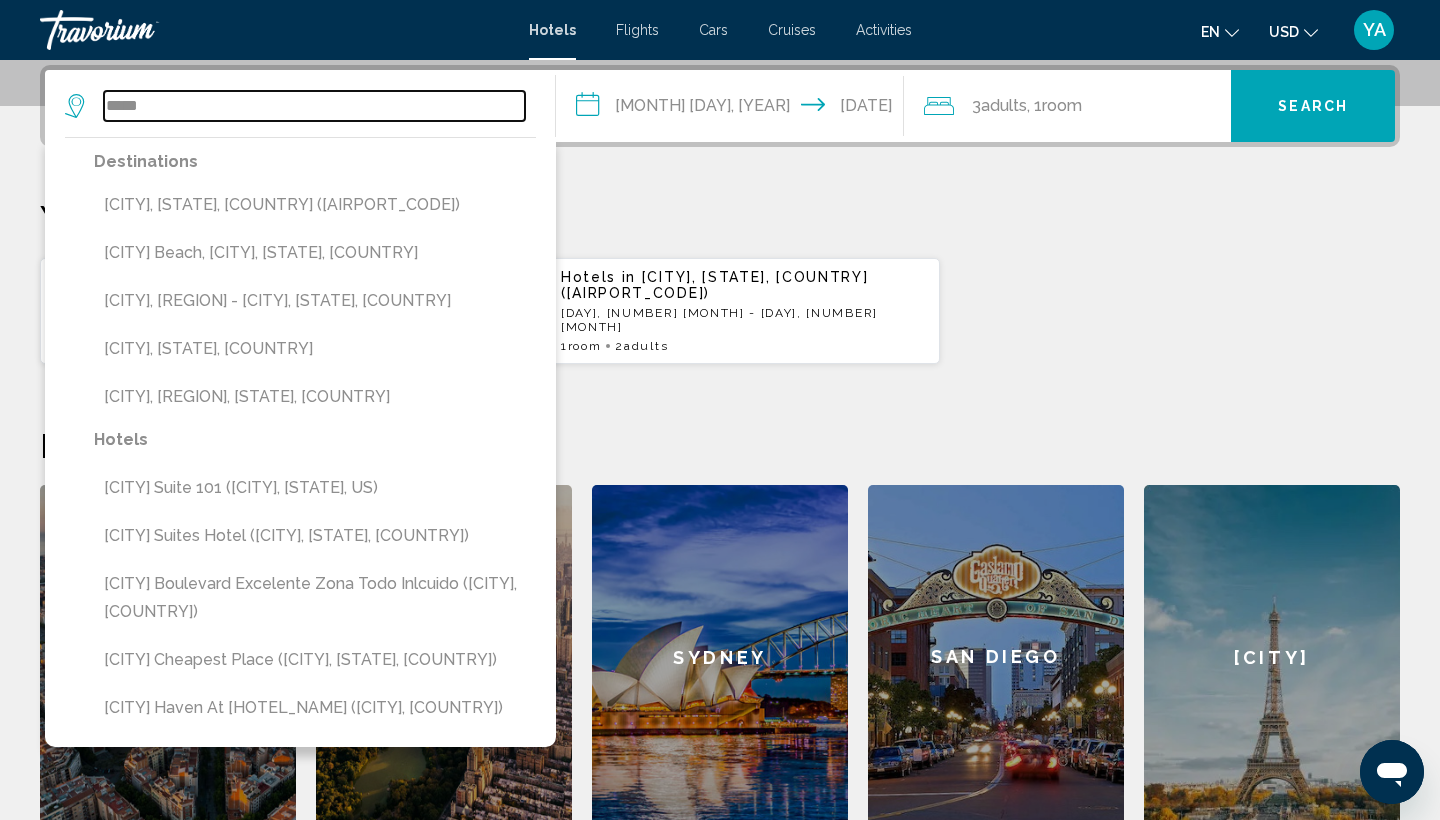 type on "*****" 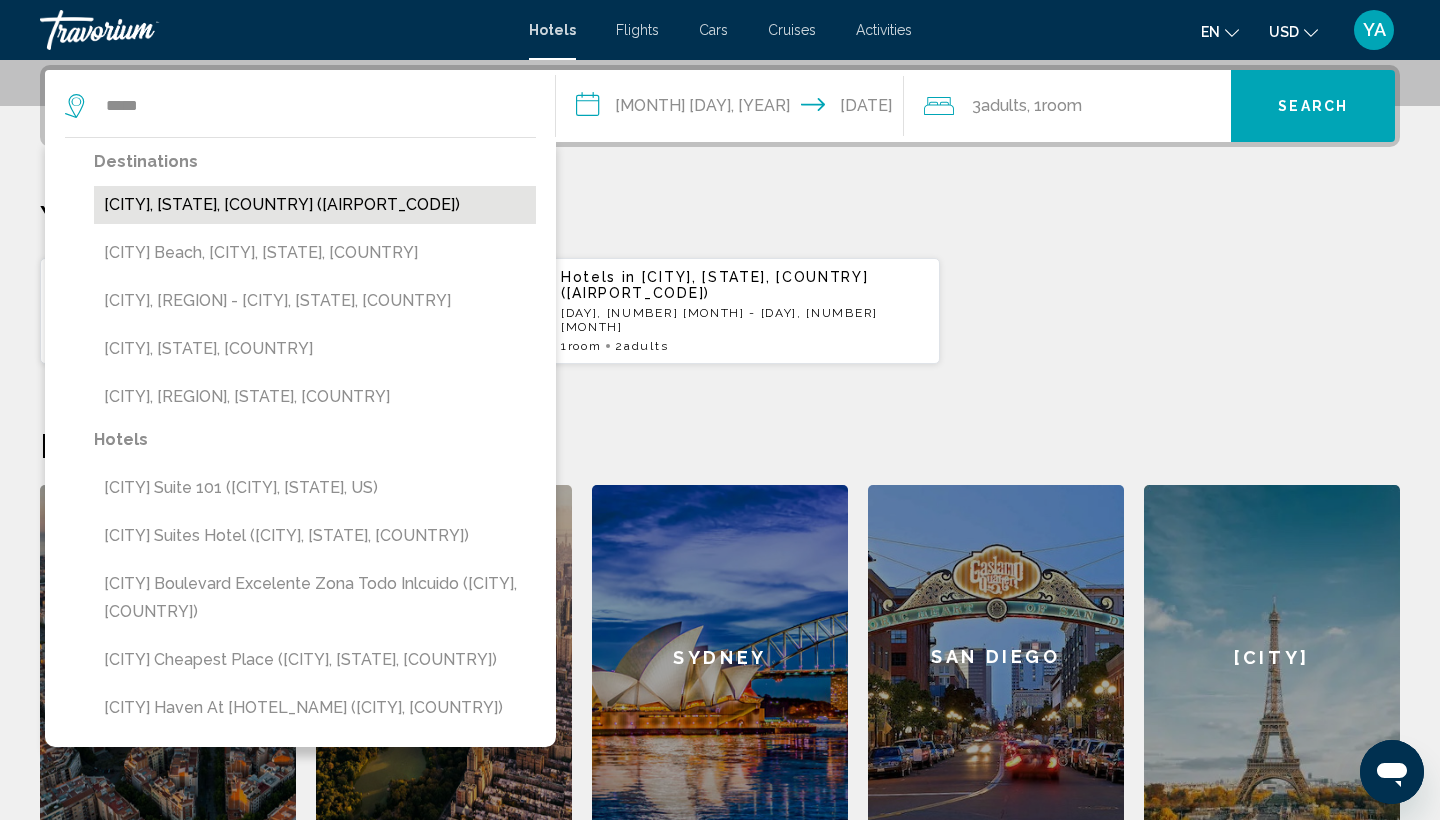 drag, startPoint x: 327, startPoint y: 100, endPoint x: 252, endPoint y: 200, distance: 125 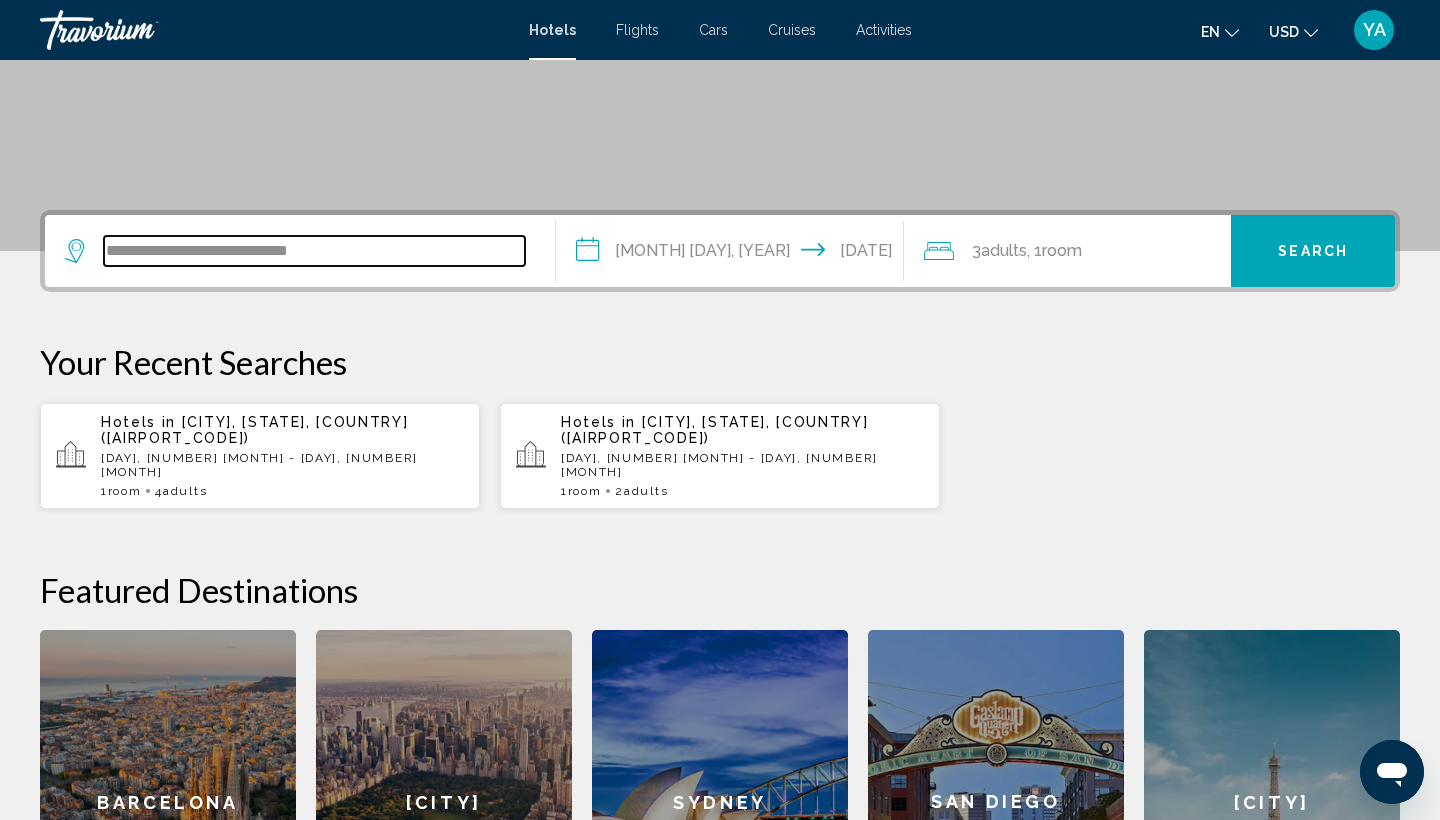 scroll, scrollTop: 346, scrollLeft: 0, axis: vertical 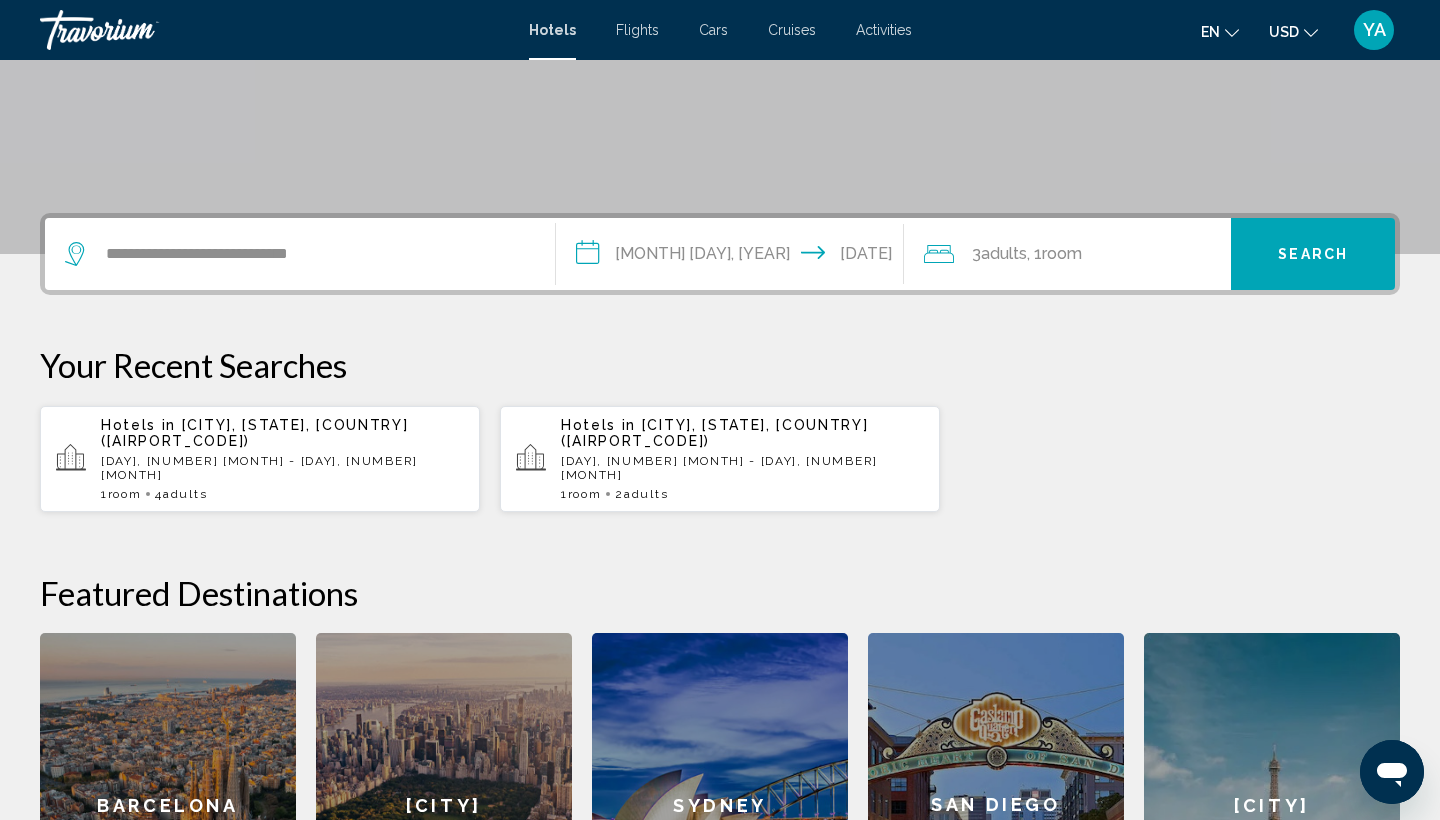 click on "Room" at bounding box center (1062, 253) 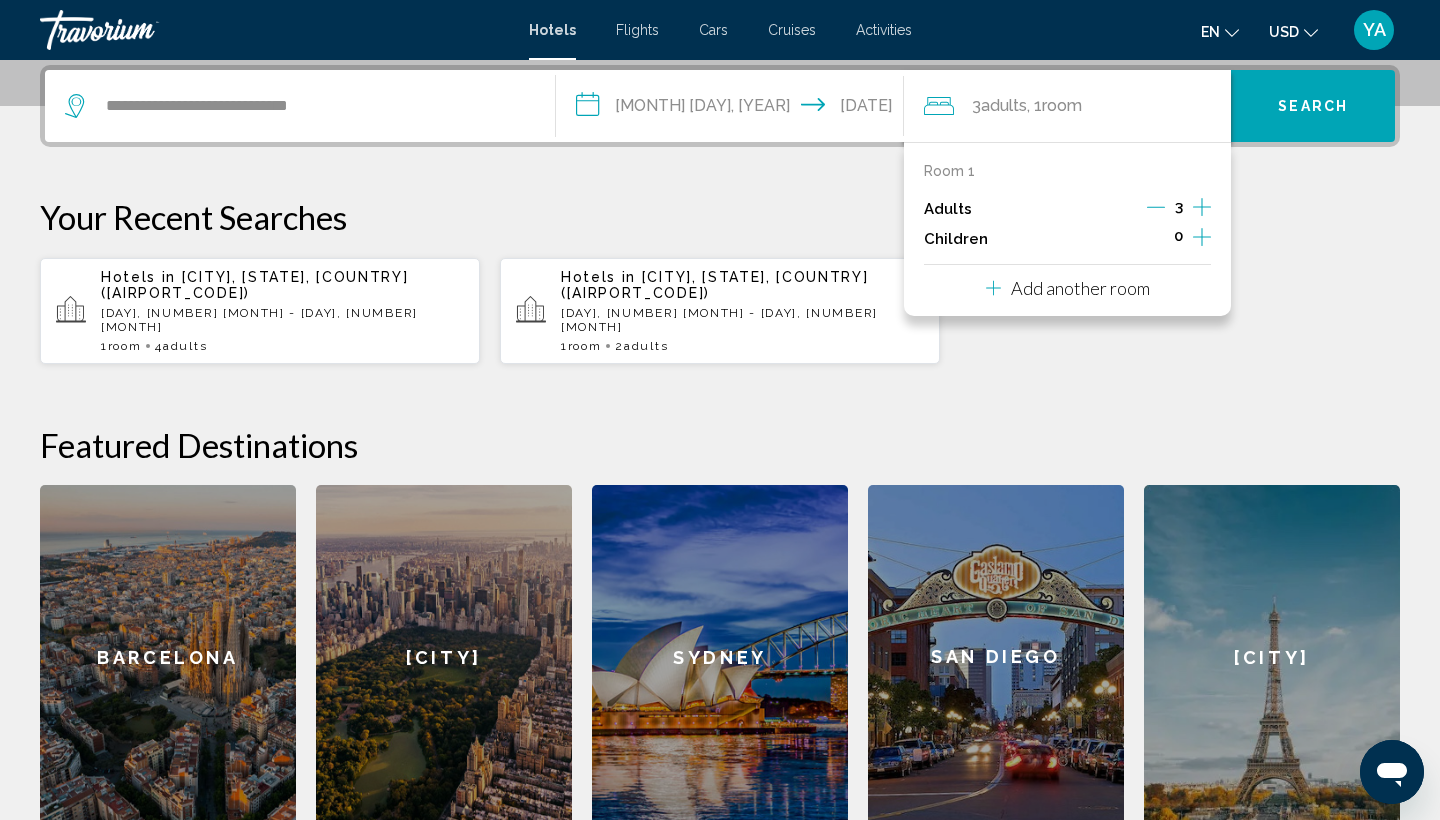 click at bounding box center (1202, 207) 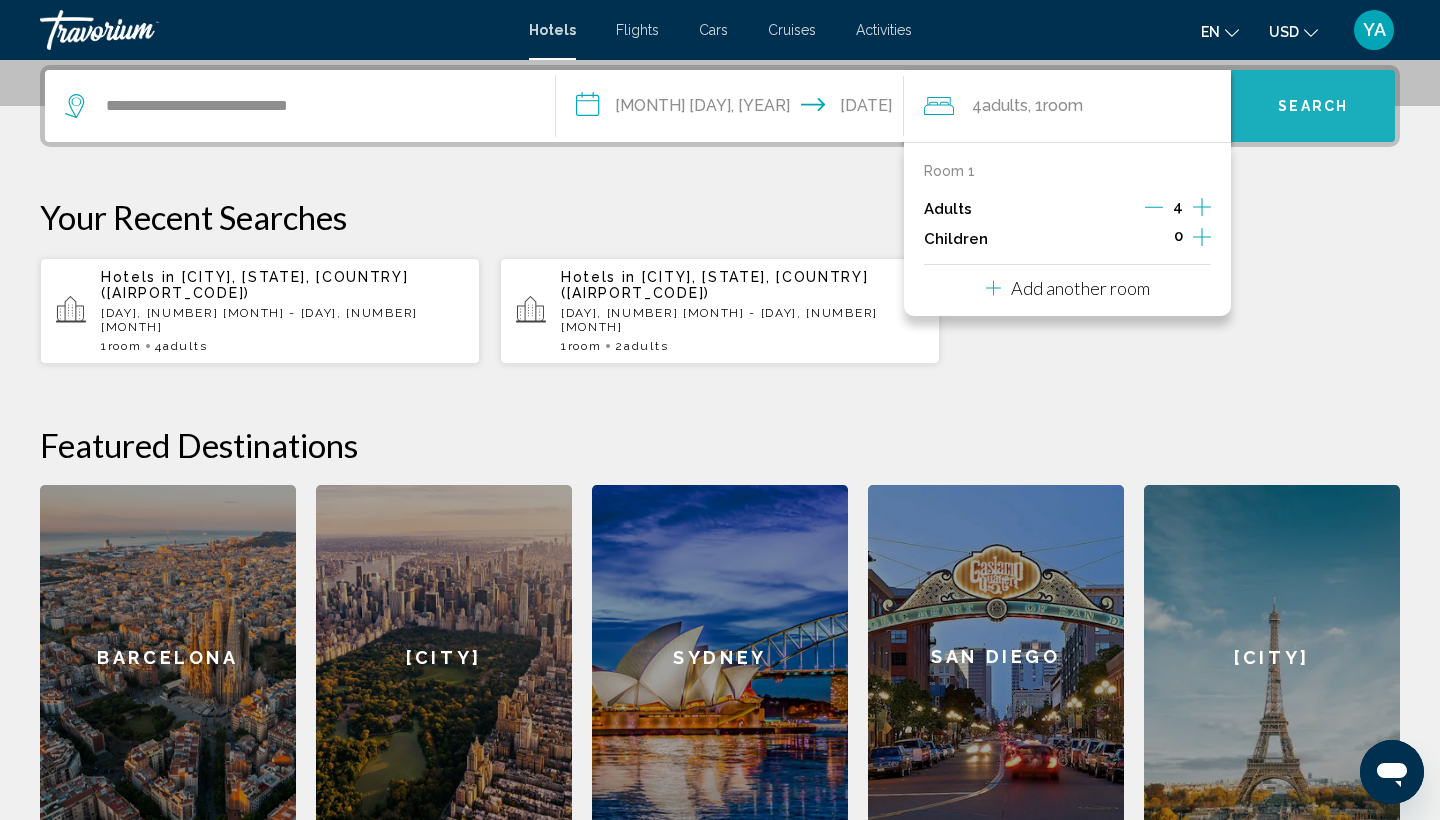 click on "Search" at bounding box center [1313, 106] 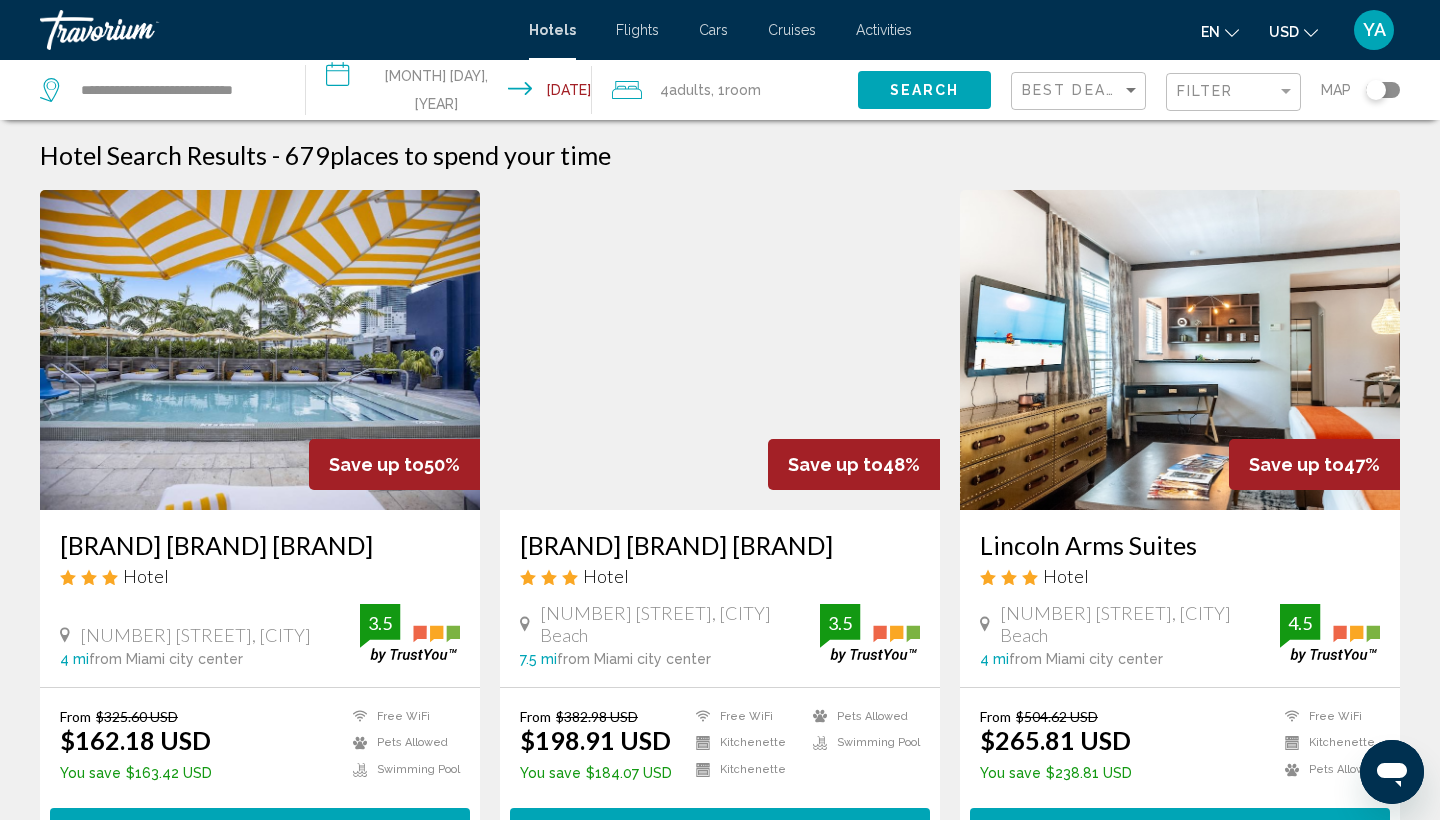 scroll, scrollTop: 0, scrollLeft: 0, axis: both 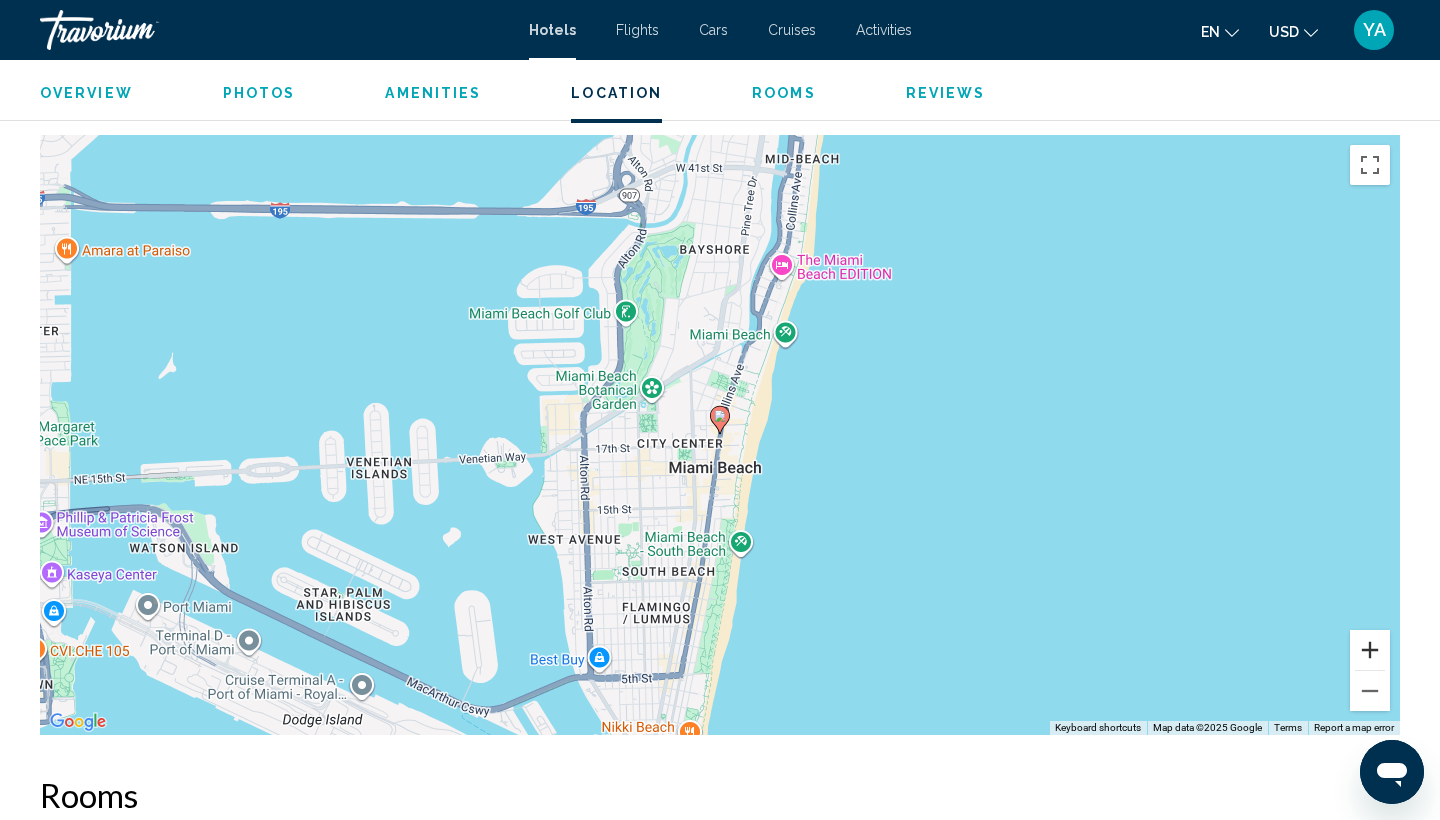 click at bounding box center [1370, 650] 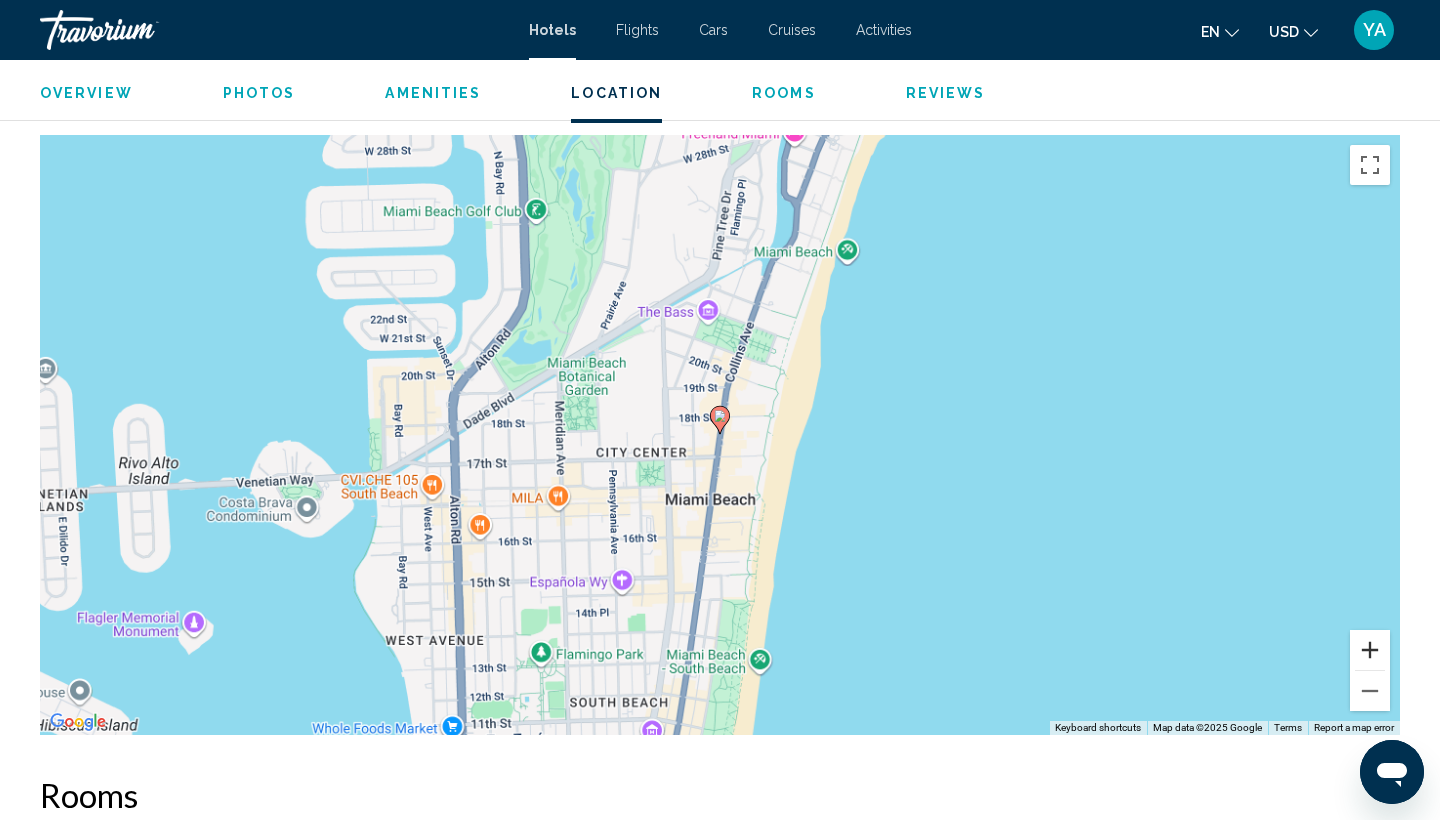 click at bounding box center [1370, 650] 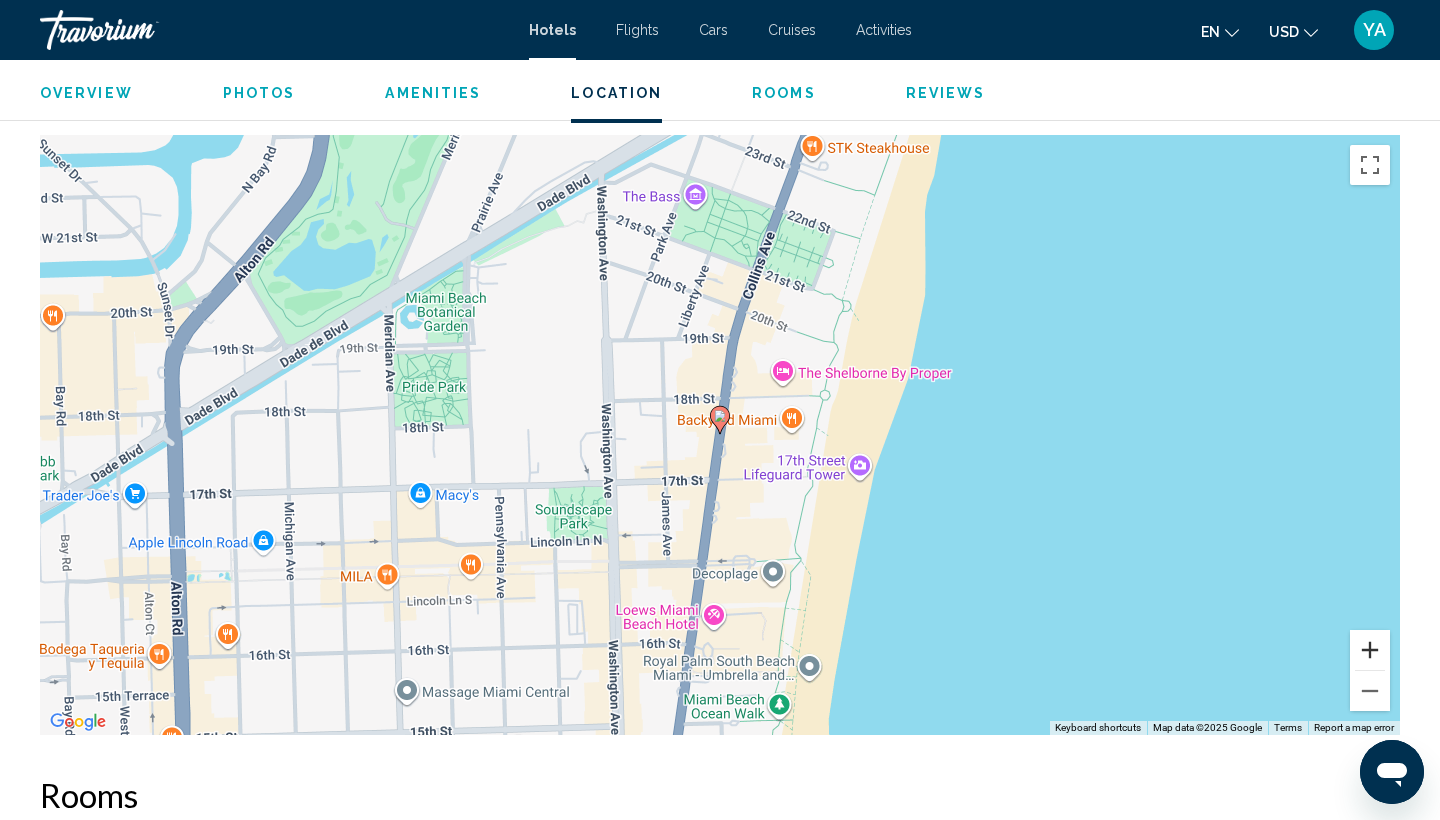 click at bounding box center (1370, 650) 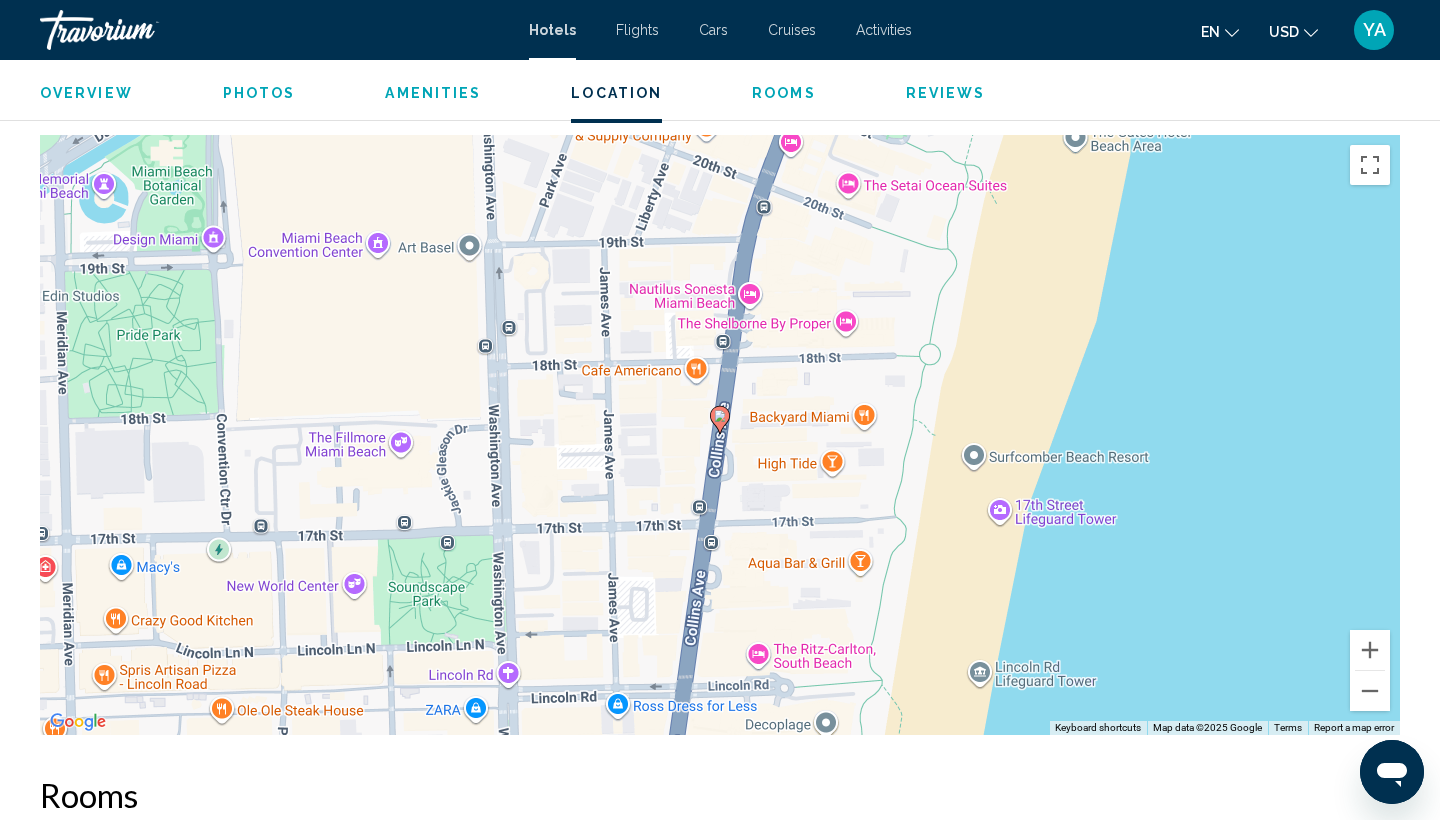 click on "Overview" at bounding box center [86, 93] 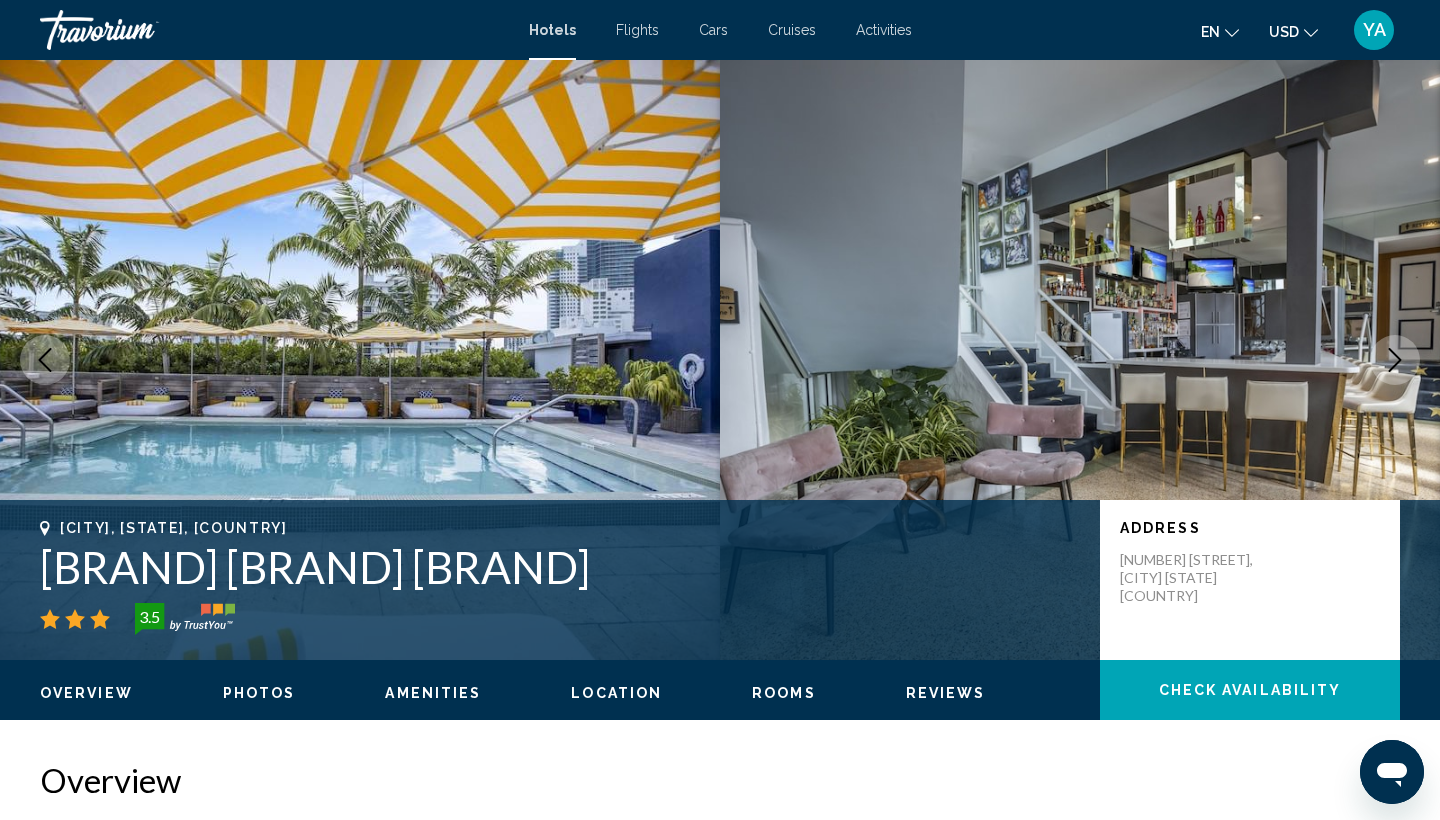 scroll, scrollTop: 0, scrollLeft: 0, axis: both 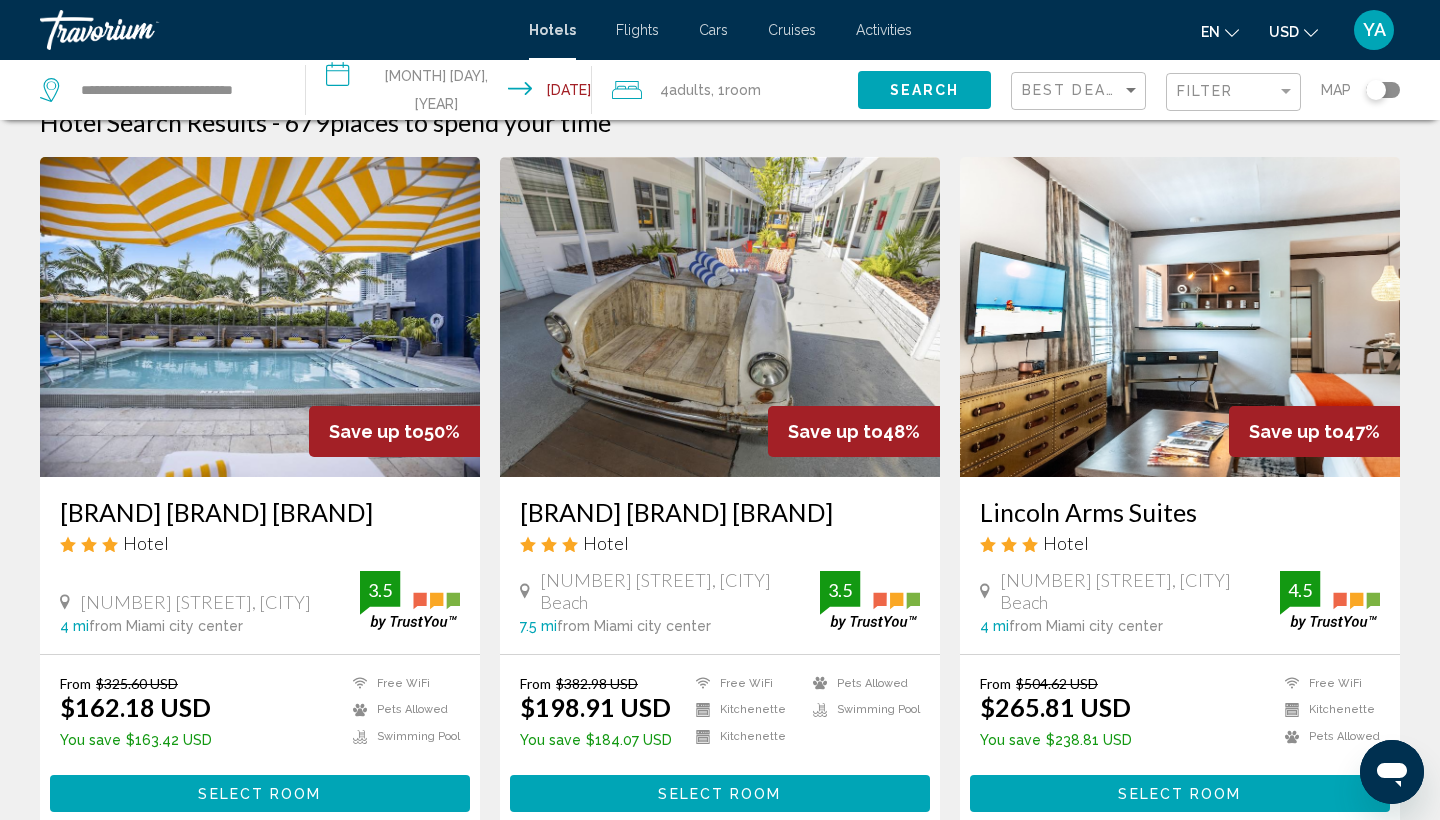 click at bounding box center (720, 317) 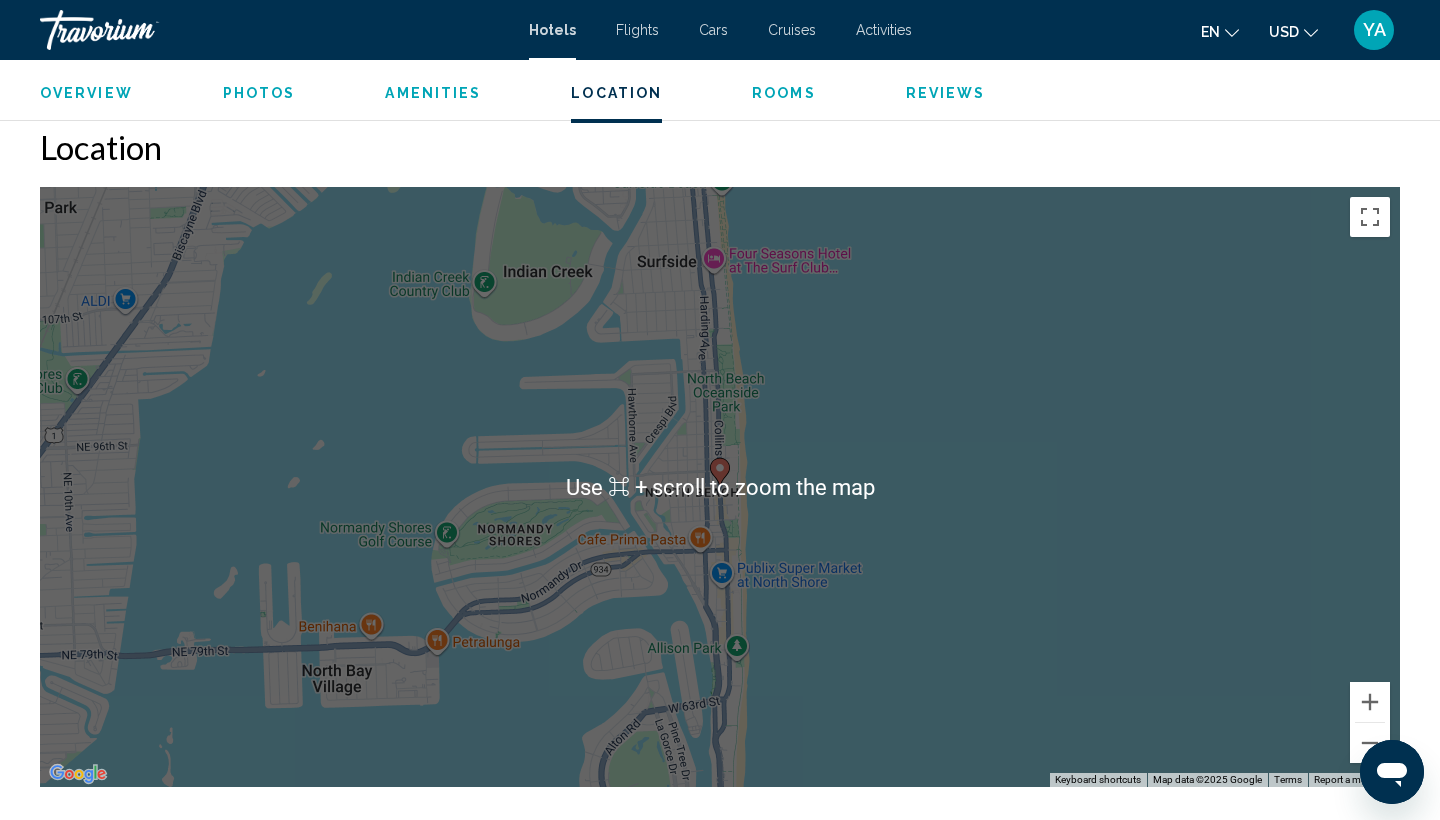 scroll, scrollTop: 1830, scrollLeft: 0, axis: vertical 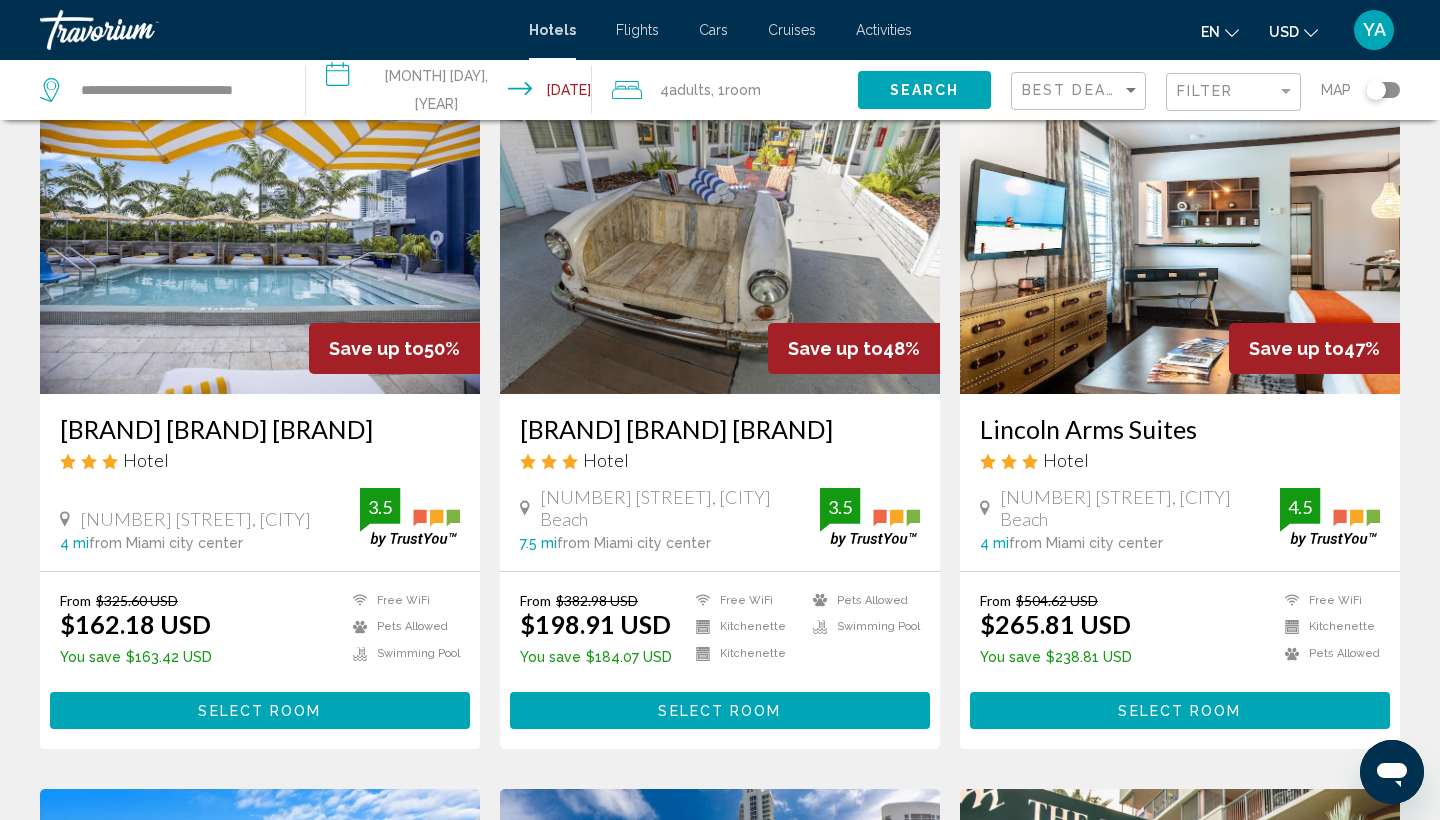 drag, startPoint x: 330, startPoint y: 517, endPoint x: 178, endPoint y: 487, distance: 154.93224 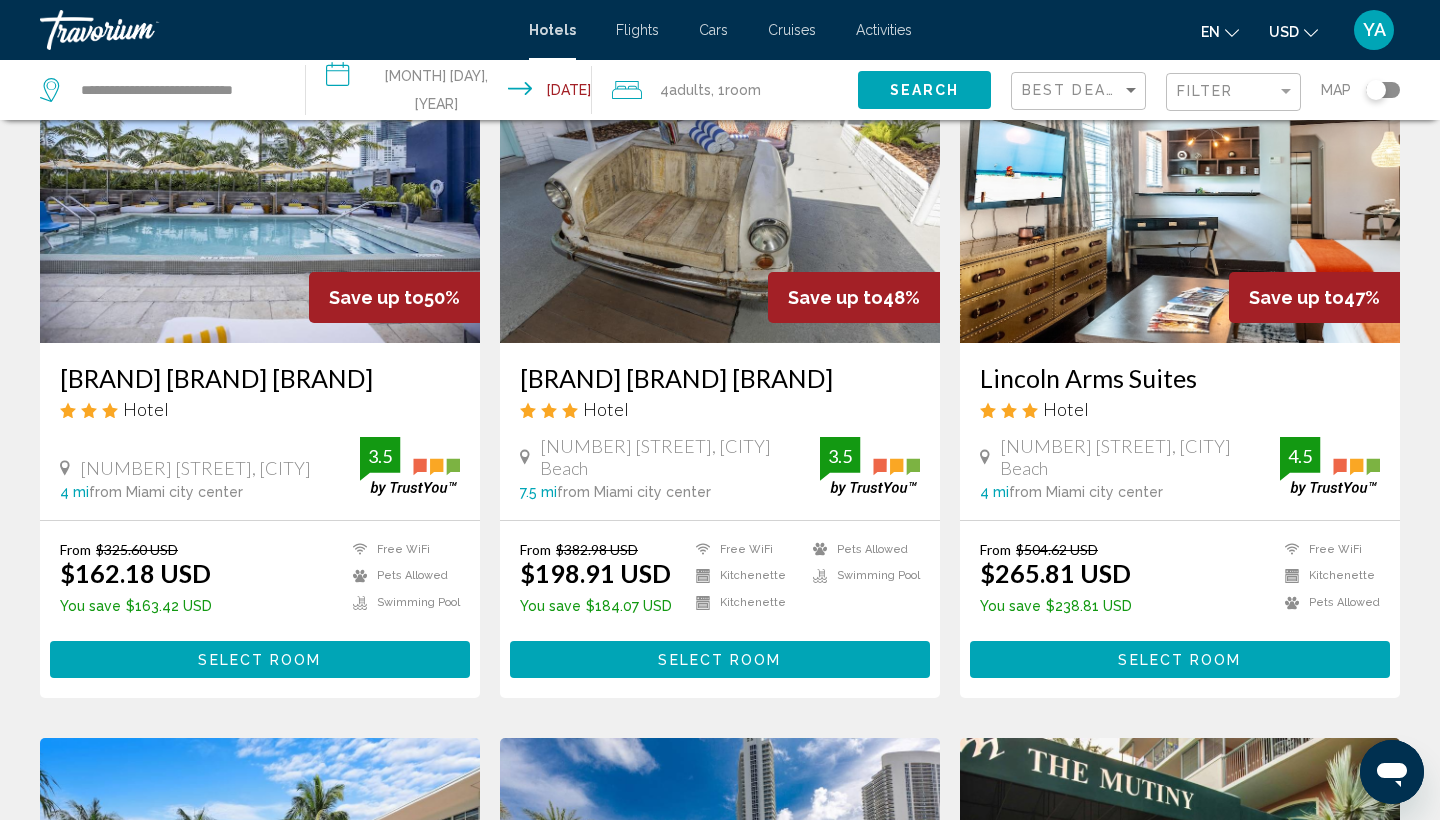scroll, scrollTop: 158, scrollLeft: 0, axis: vertical 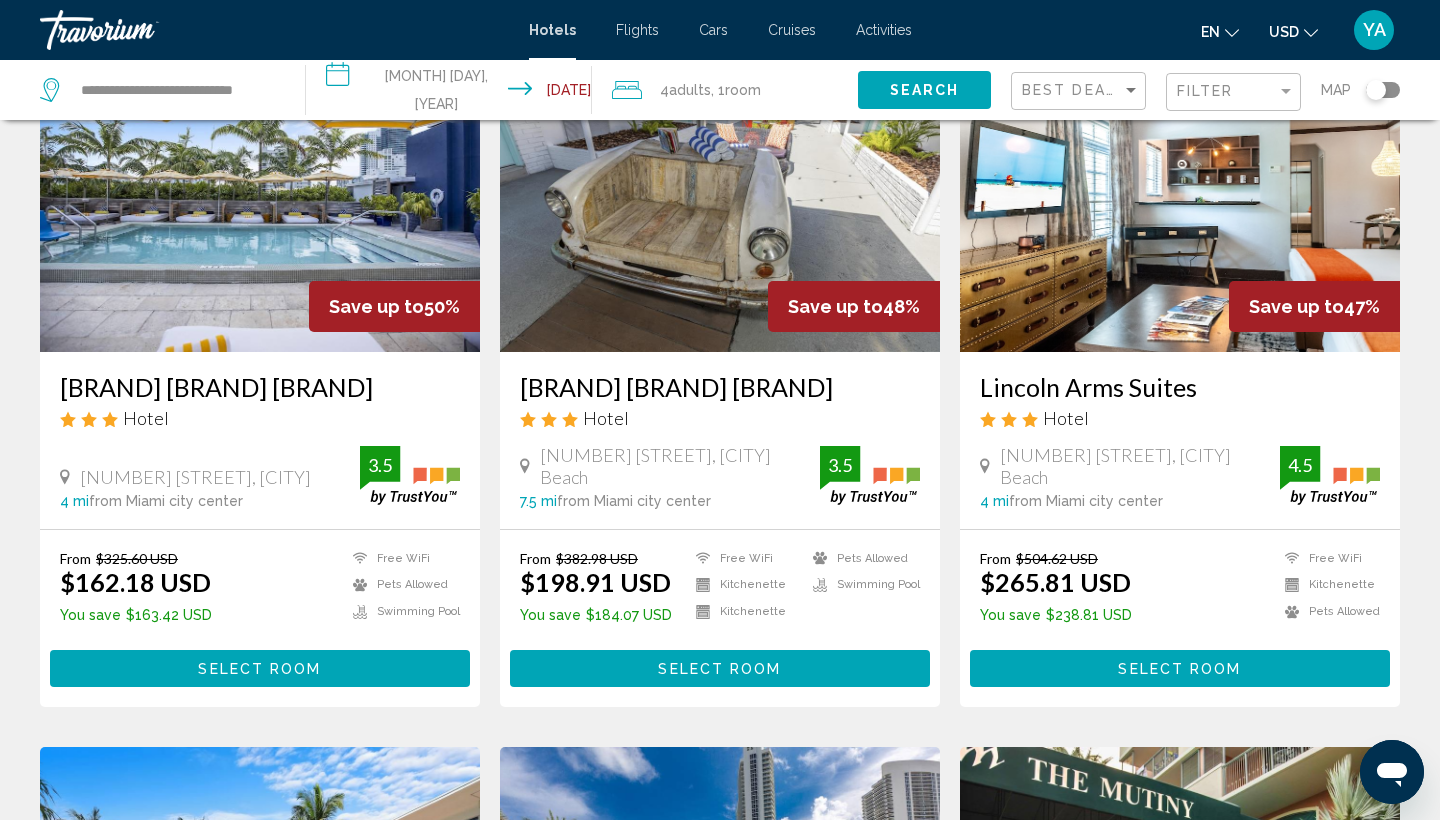 click on "[BRAND] [BRAND] [BRAND]" at bounding box center [260, 387] 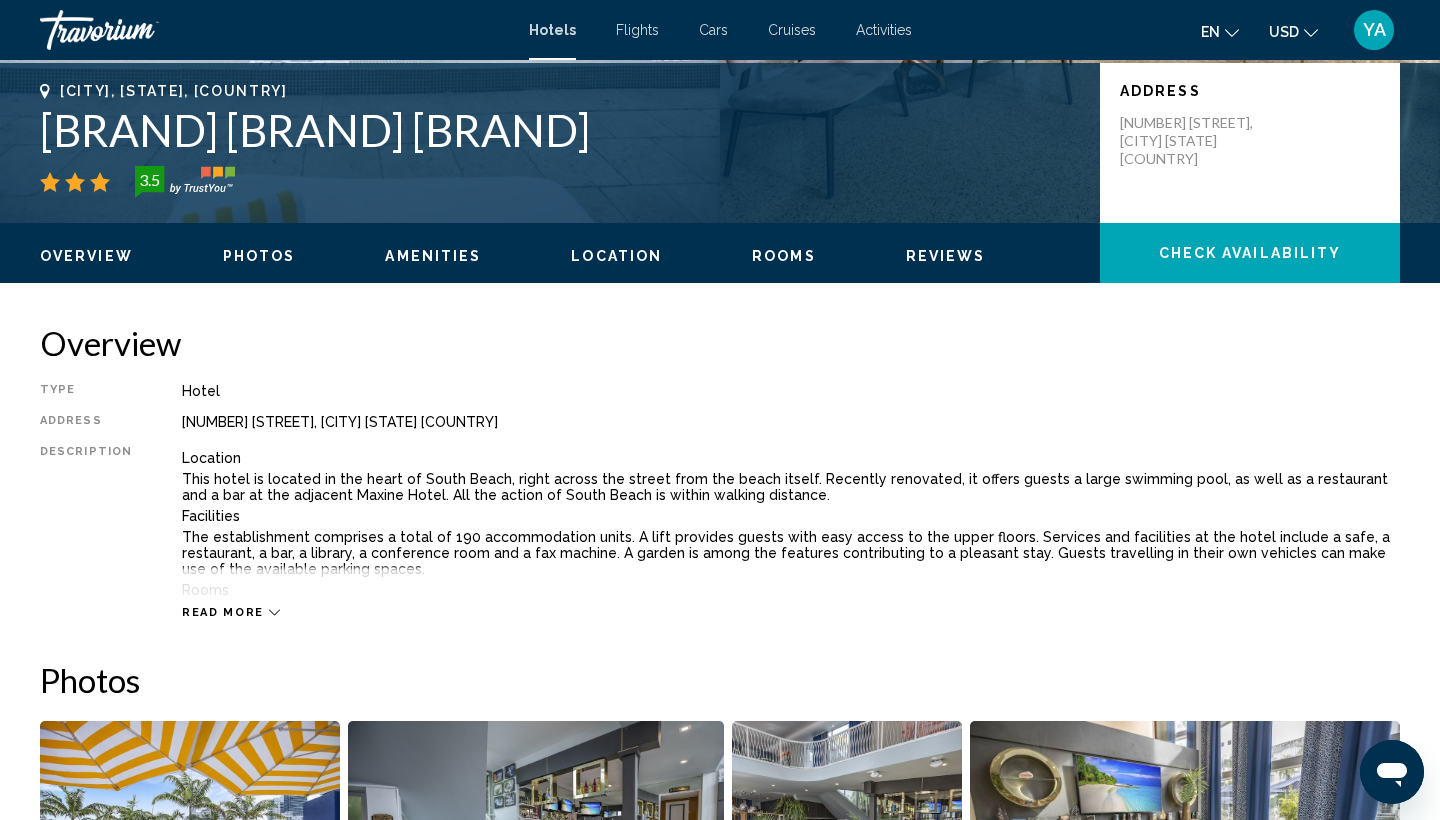 scroll, scrollTop: 190, scrollLeft: 0, axis: vertical 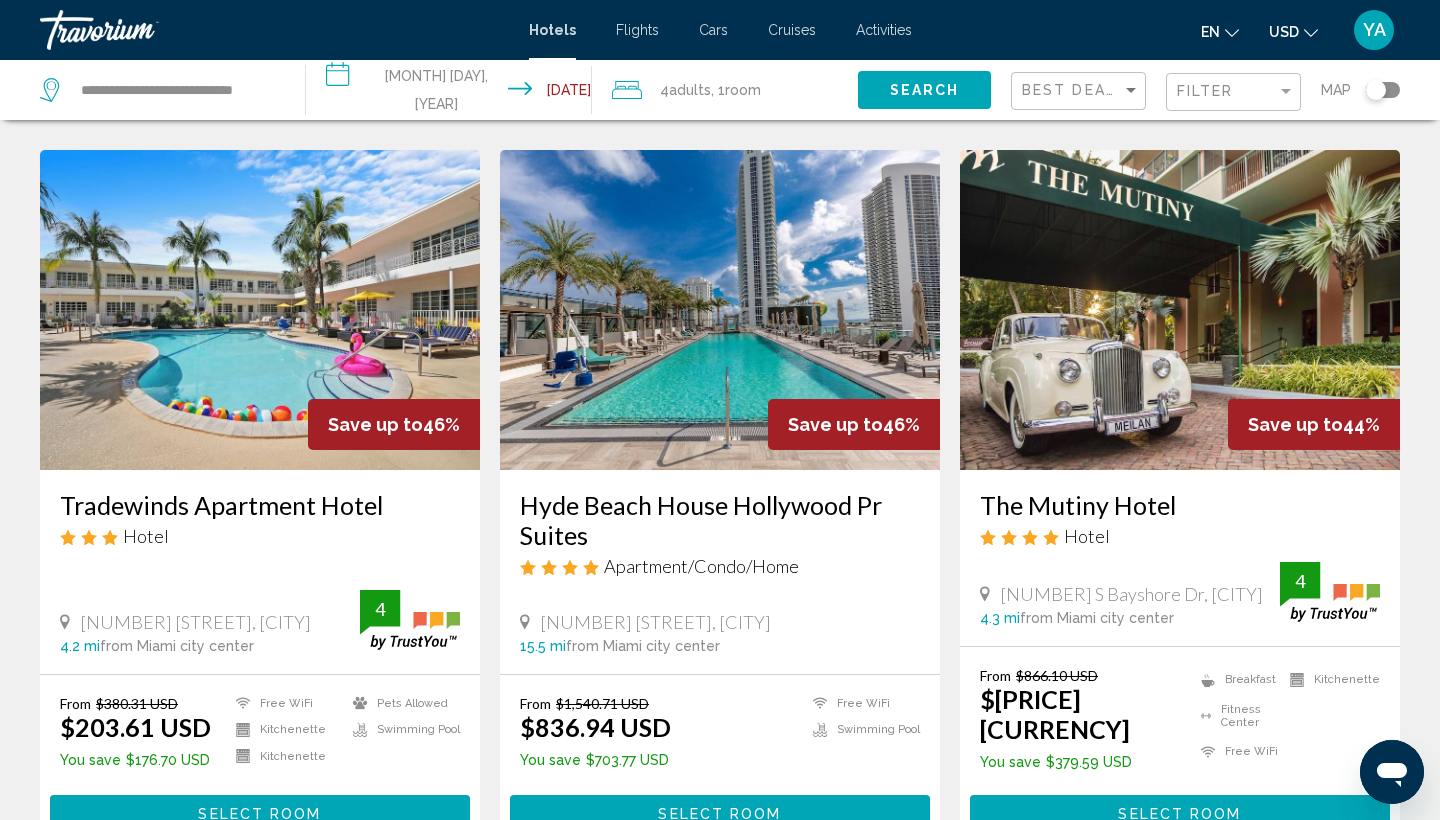 click on "Tradewinds Apartment Hotel" at bounding box center (260, 505) 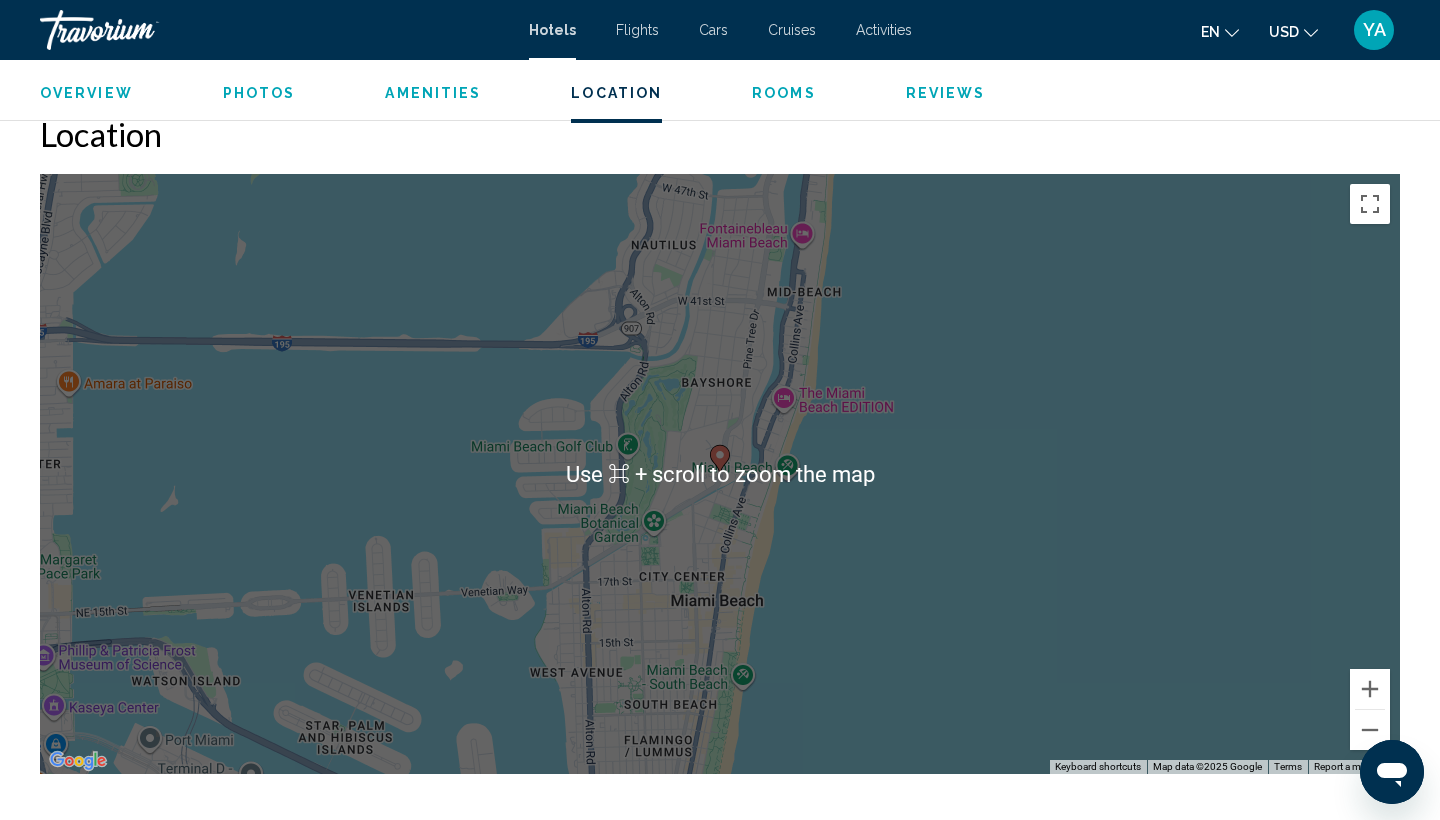 scroll, scrollTop: 1840, scrollLeft: 0, axis: vertical 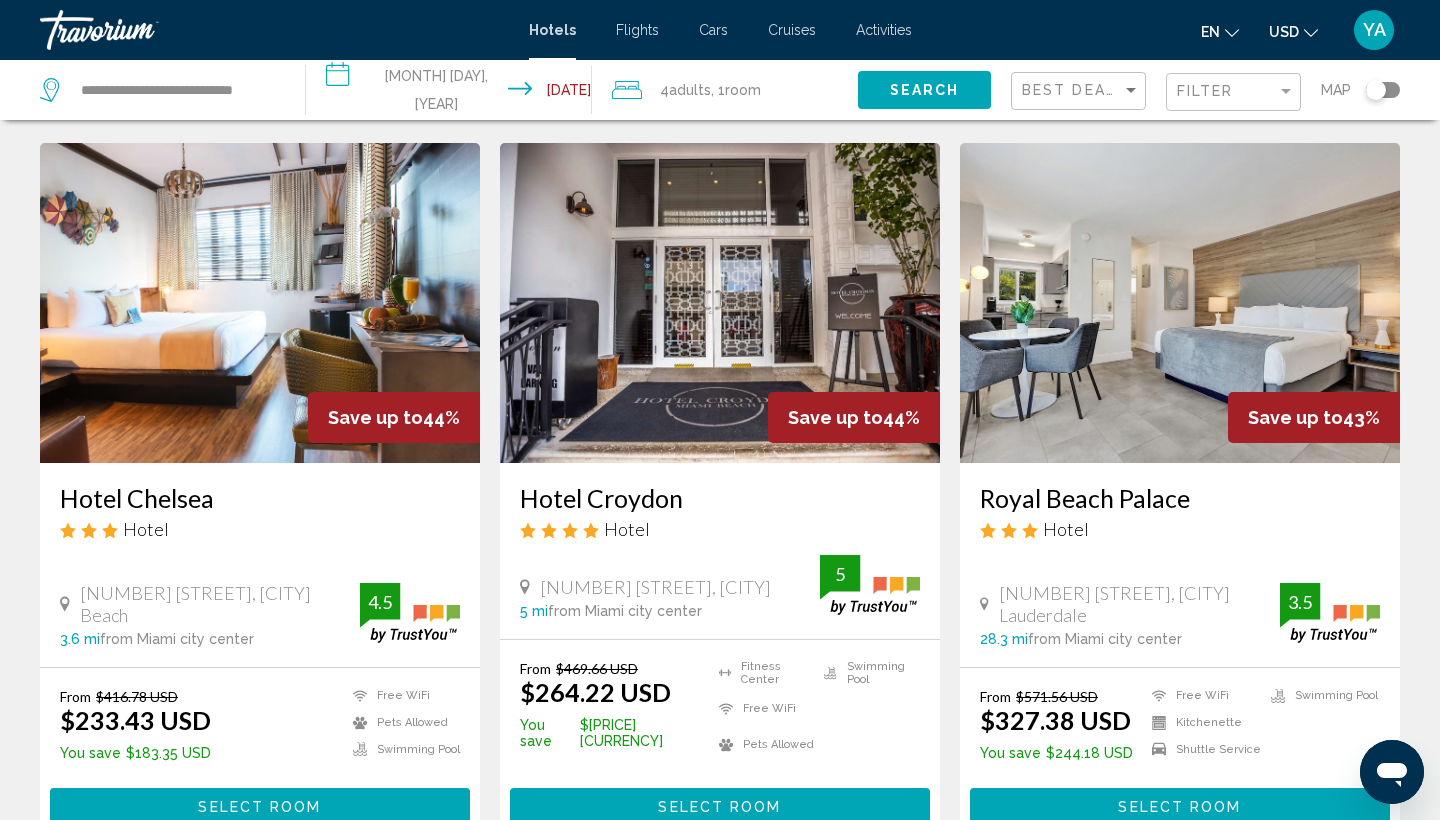 click at bounding box center (260, 303) 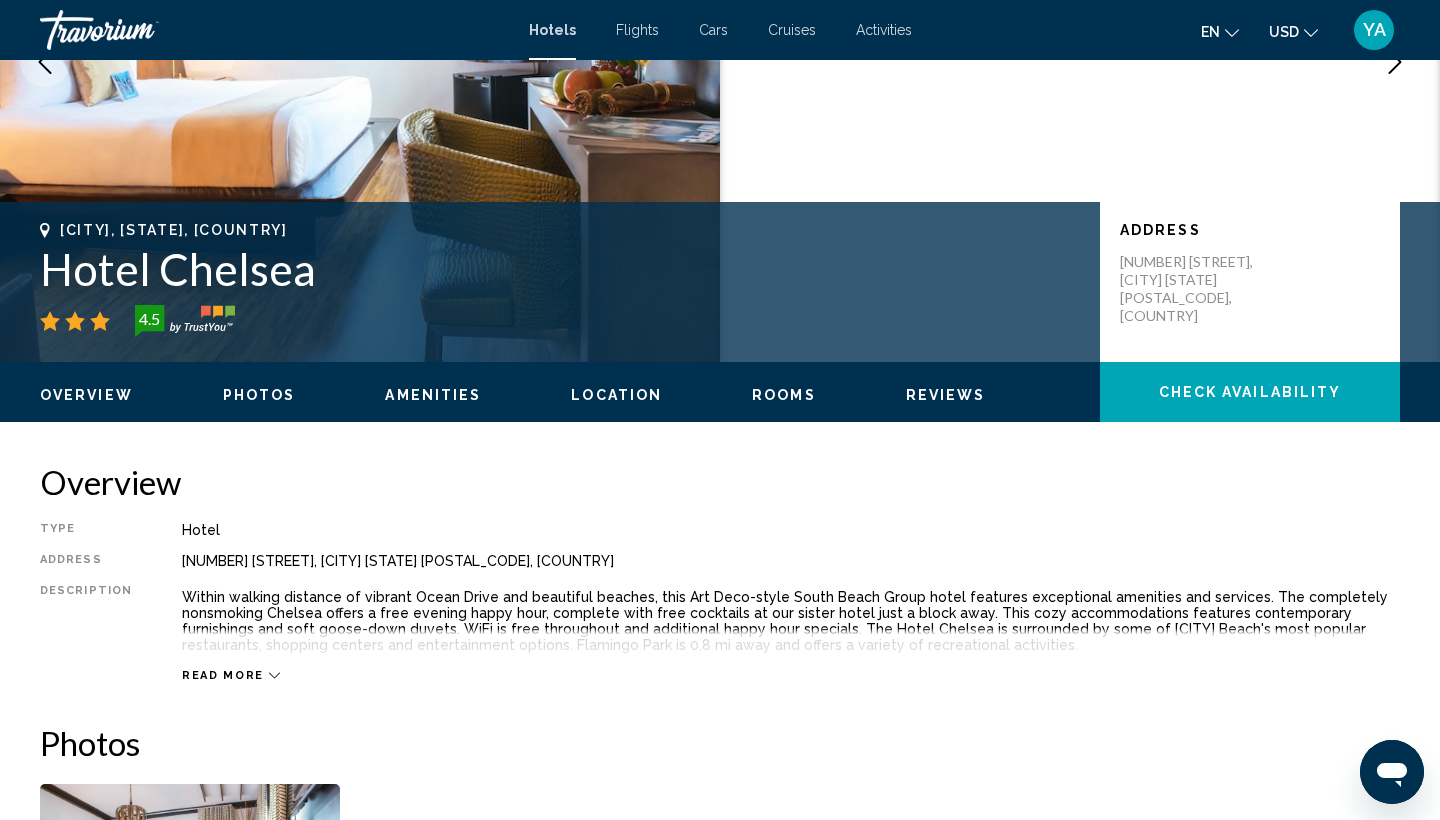 scroll, scrollTop: 302, scrollLeft: 0, axis: vertical 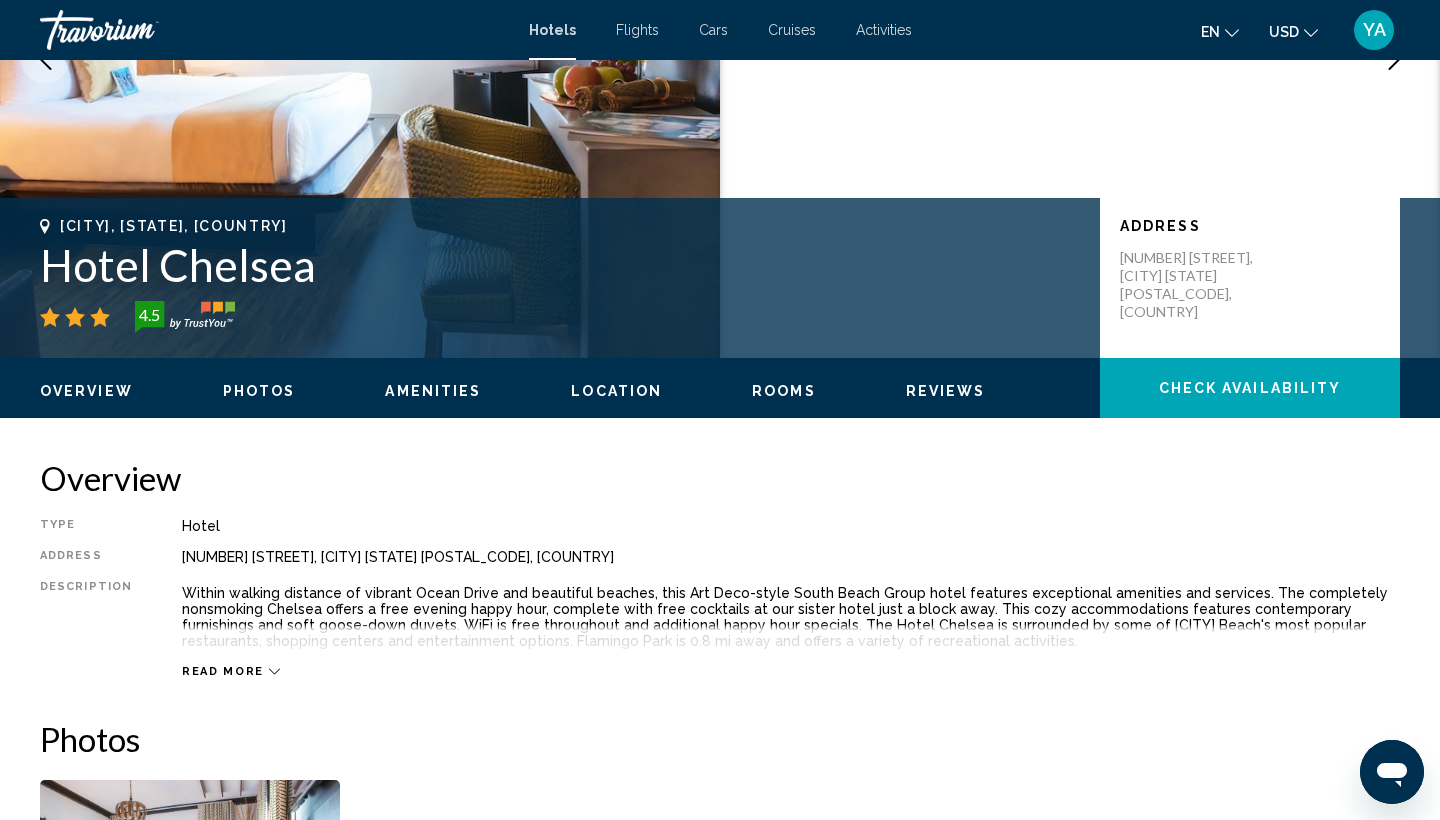 click on "Location" at bounding box center [616, 391] 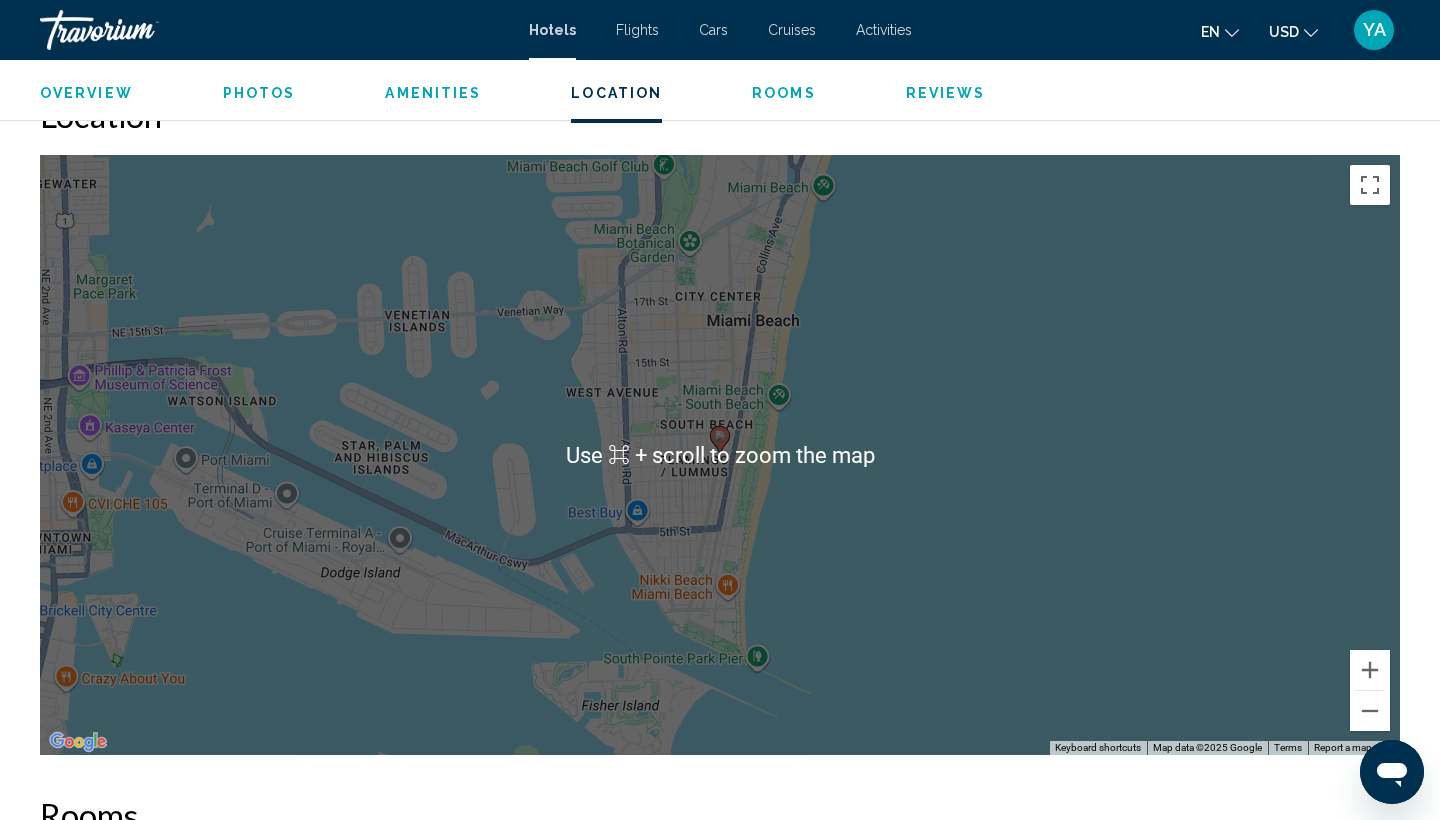 scroll, scrollTop: 1787, scrollLeft: 0, axis: vertical 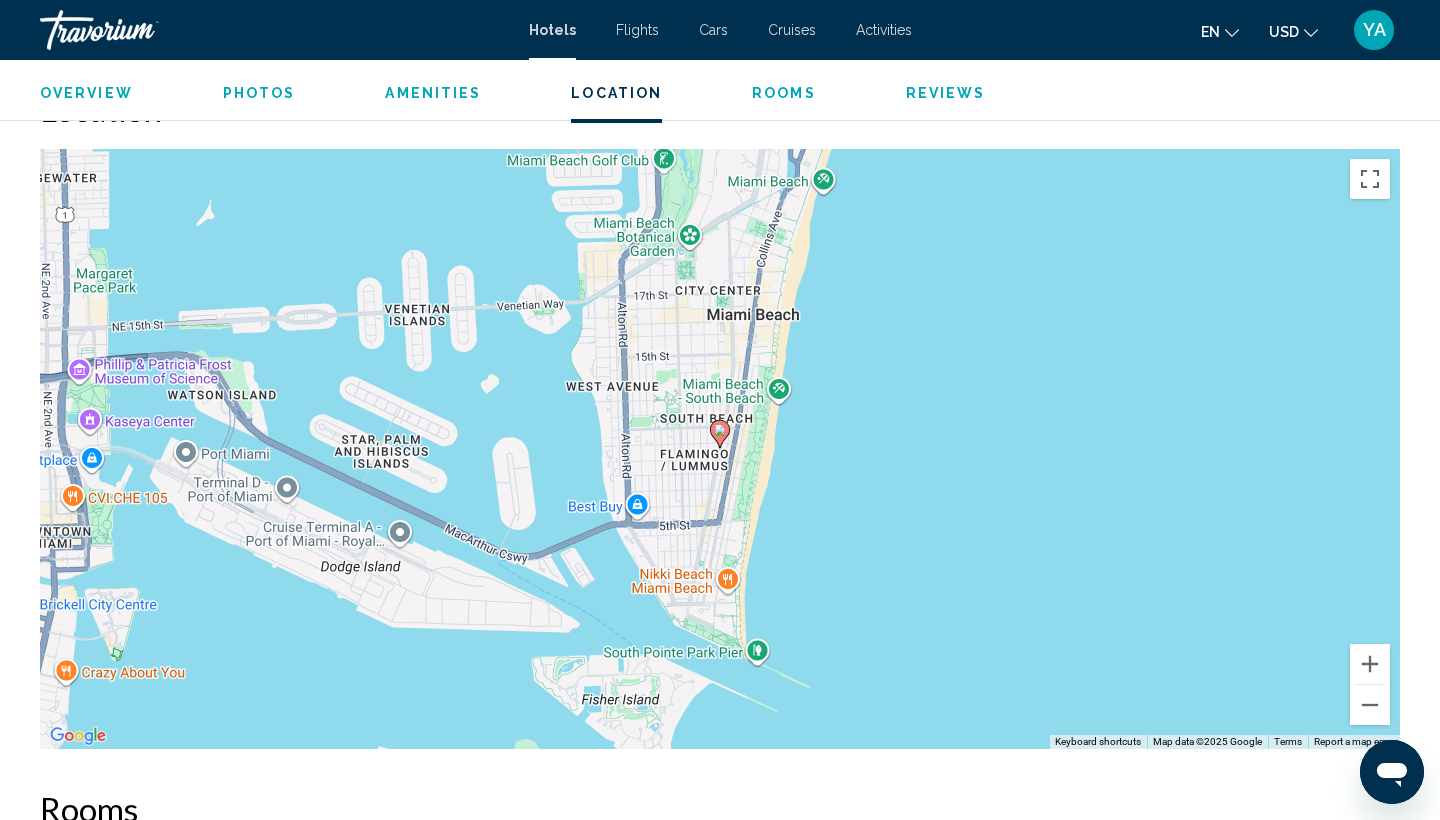 click on "To navigate, press the arrow keys. To activate drag with keyboard, press Alt + Enter. Once in keyboard drag state, use the arrow keys to move the marker. To complete the drag, press the Enter key. To cancel, press Escape." at bounding box center [720, 449] 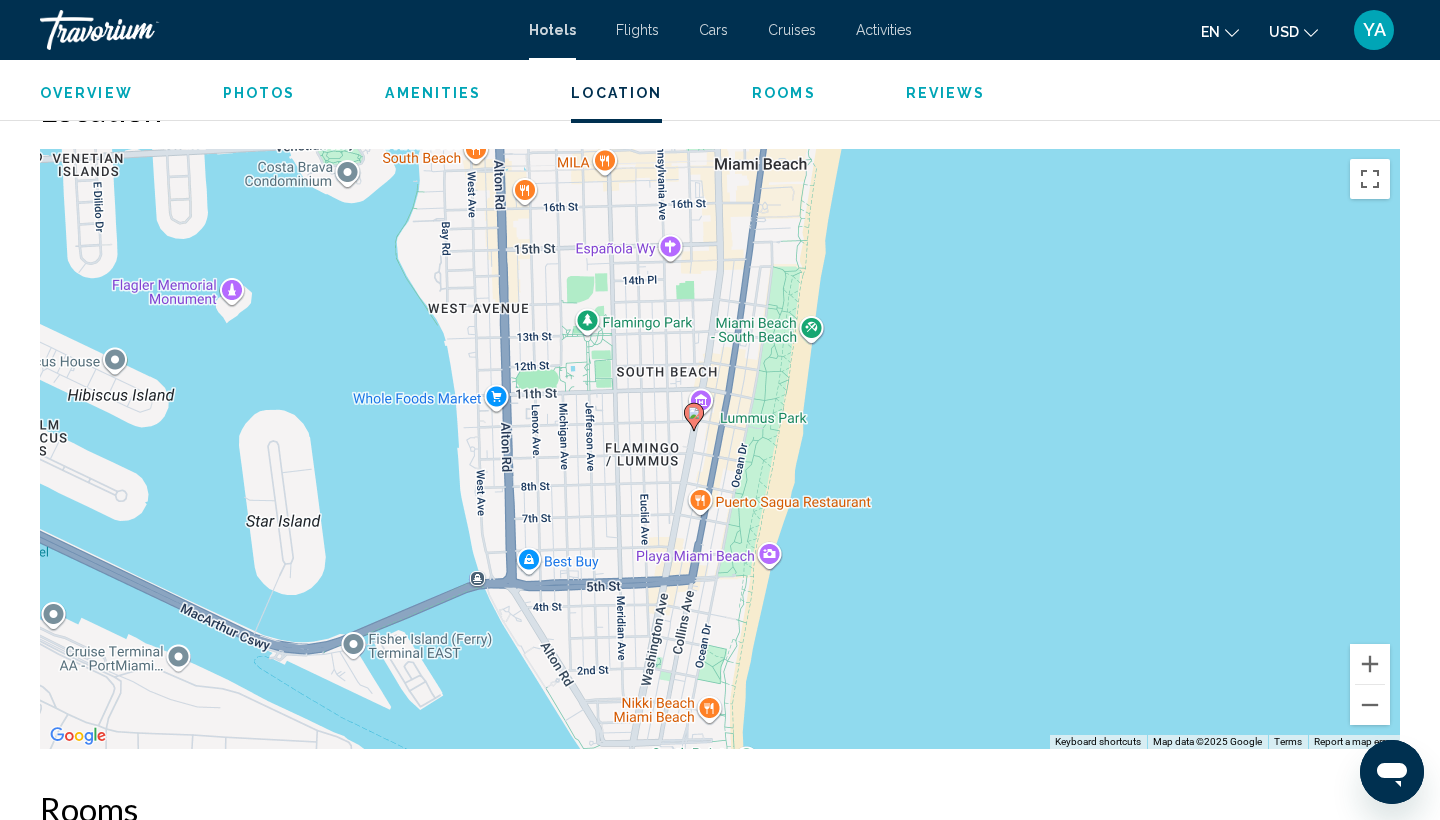 click on "To navigate, press the arrow keys. To activate drag with keyboard, press Alt + Enter. Once in keyboard drag state, use the arrow keys to move the marker. To complete the drag, press the Enter key. To cancel, press Escape." at bounding box center [720, 449] 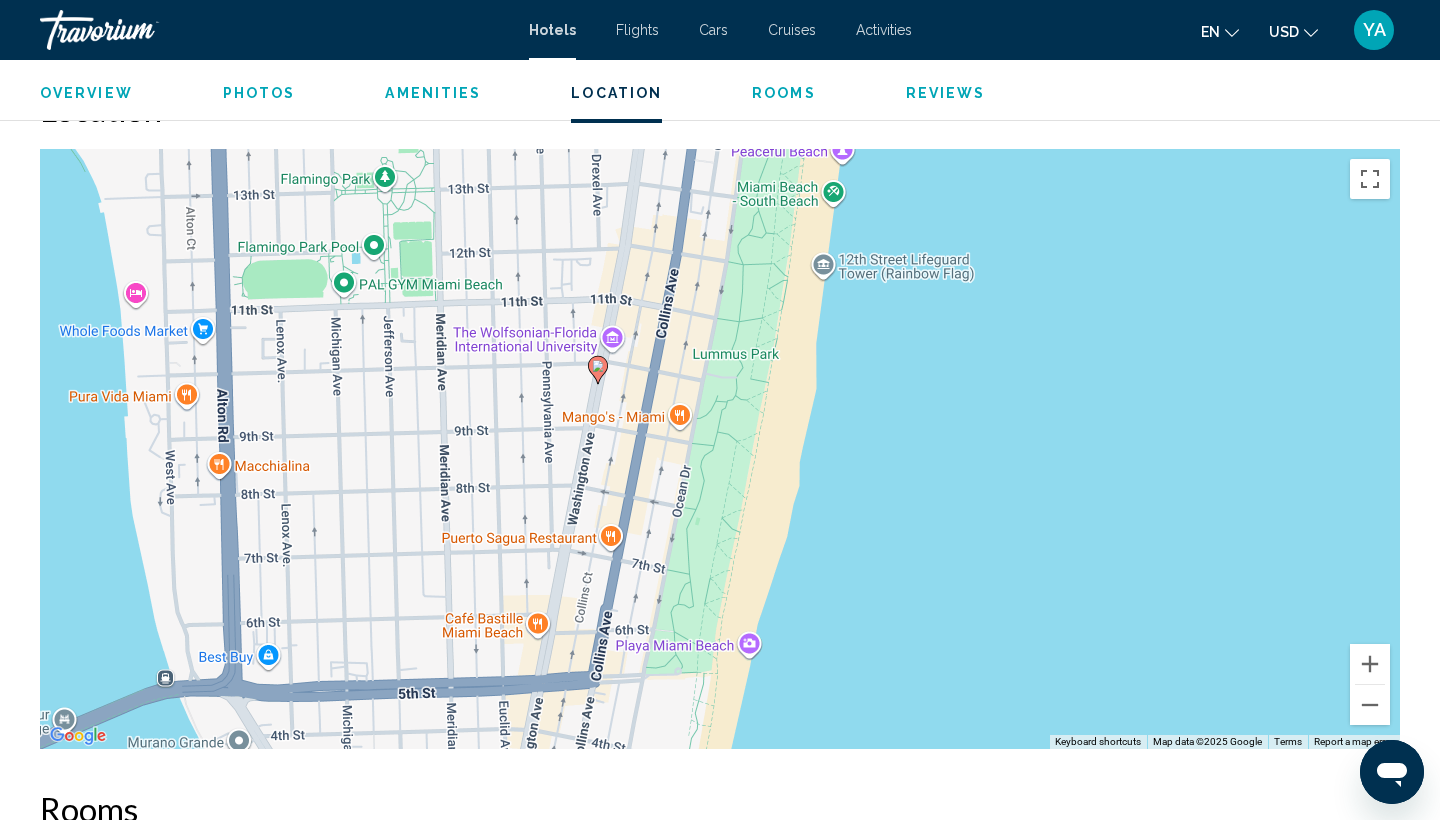 drag, startPoint x: 760, startPoint y: 512, endPoint x: 710, endPoint y: 487, distance: 55.9017 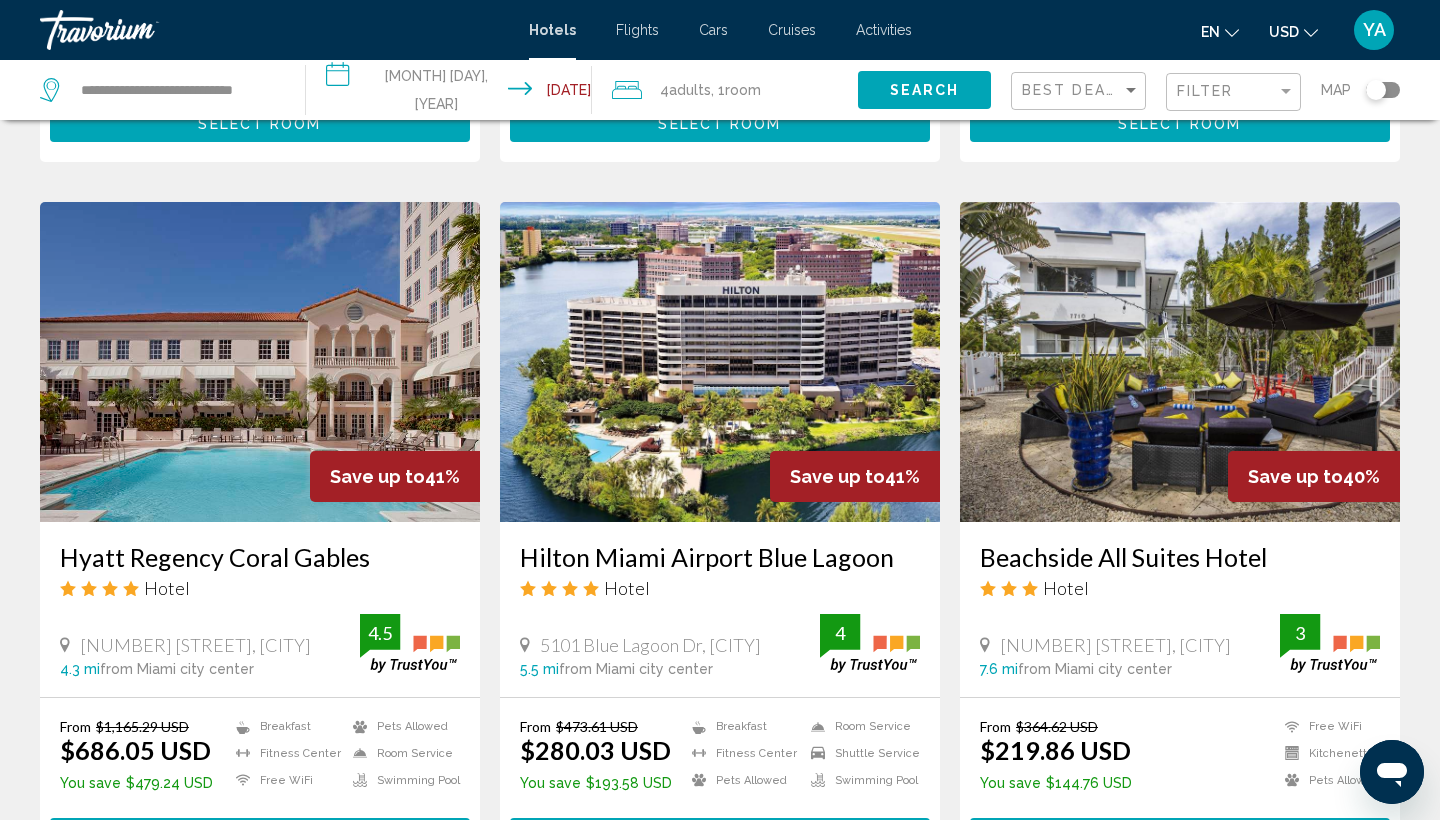 scroll, scrollTop: 2183, scrollLeft: 0, axis: vertical 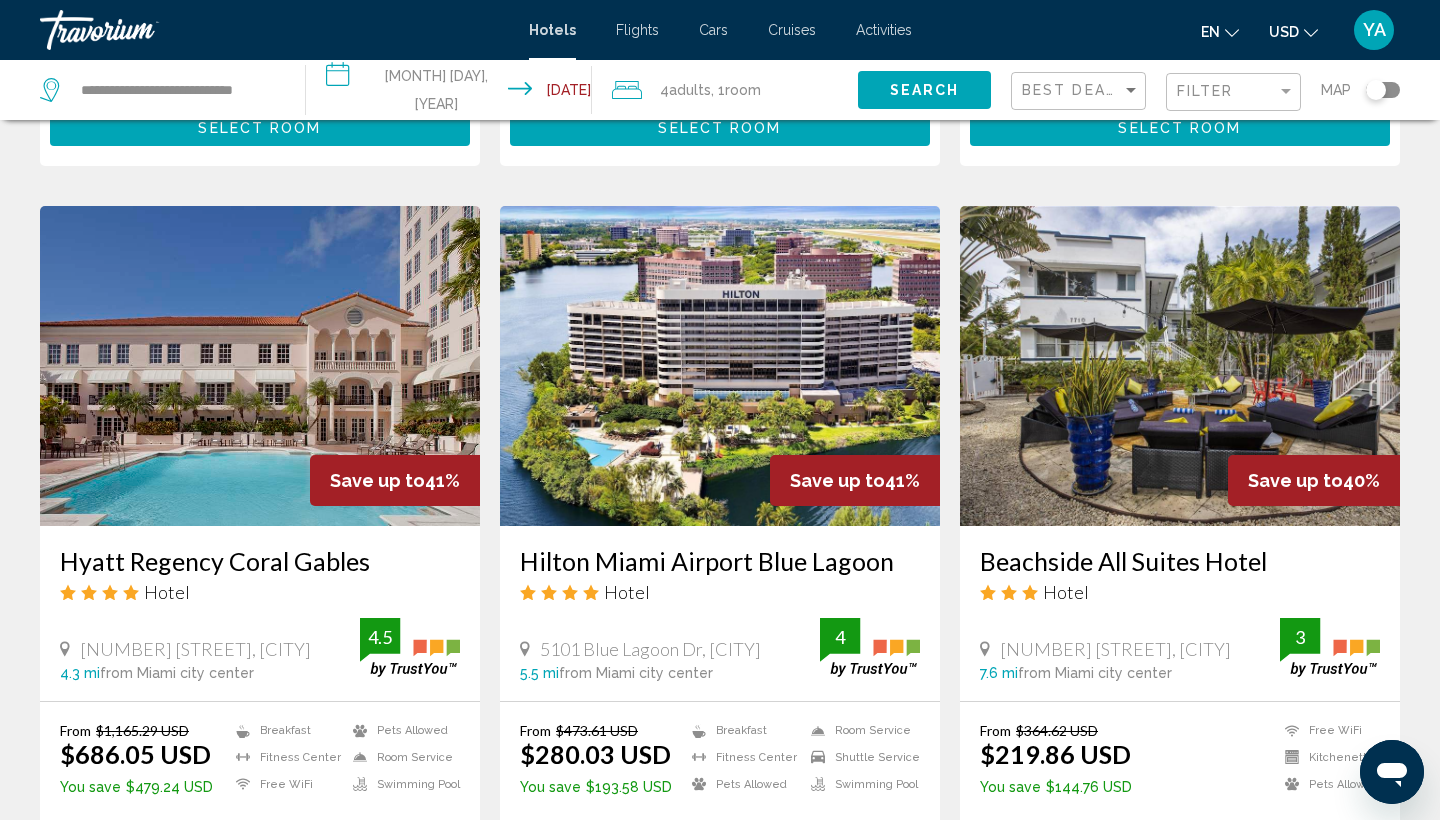 click at bounding box center [720, 366] 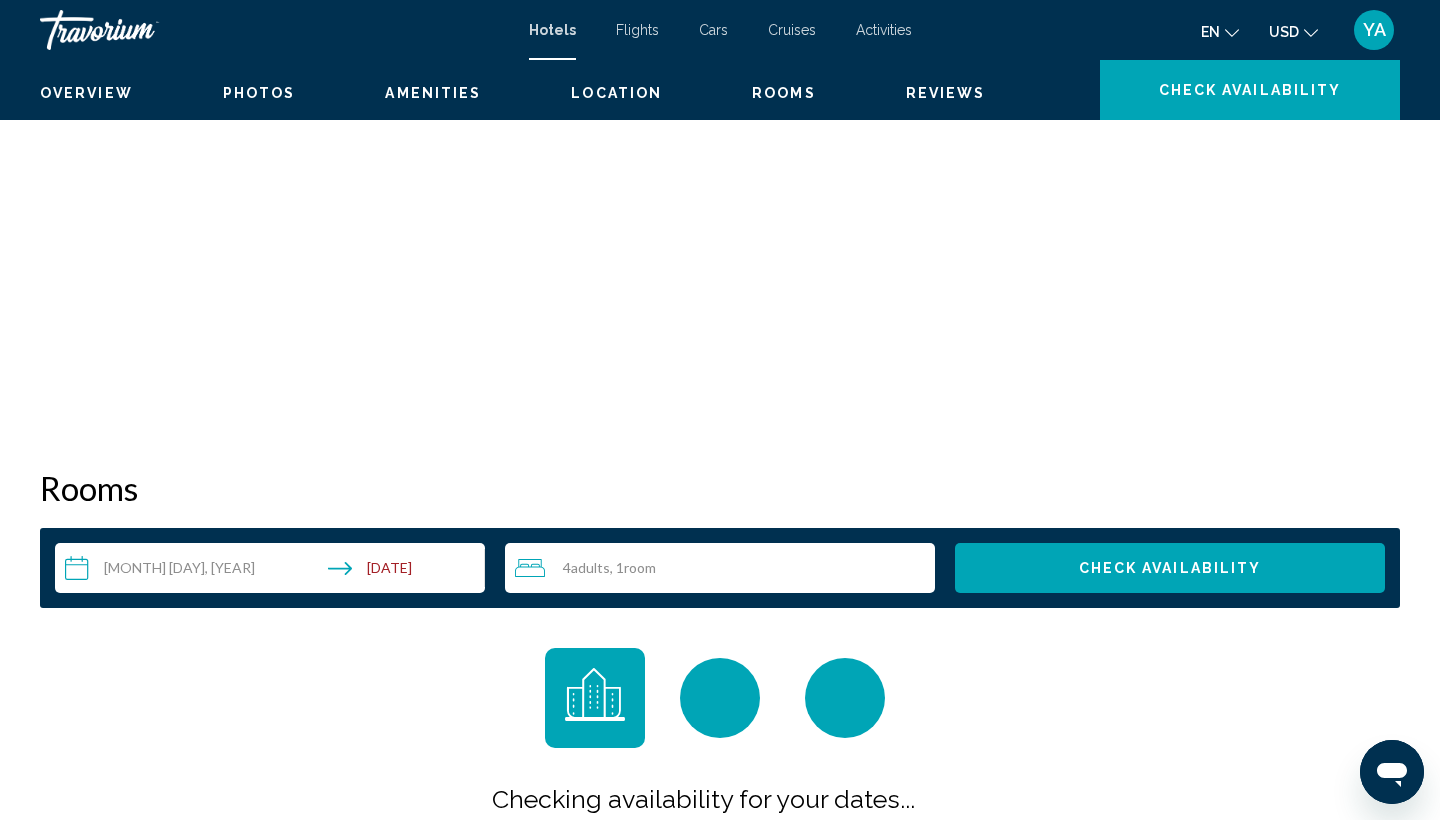 scroll, scrollTop: 0, scrollLeft: 0, axis: both 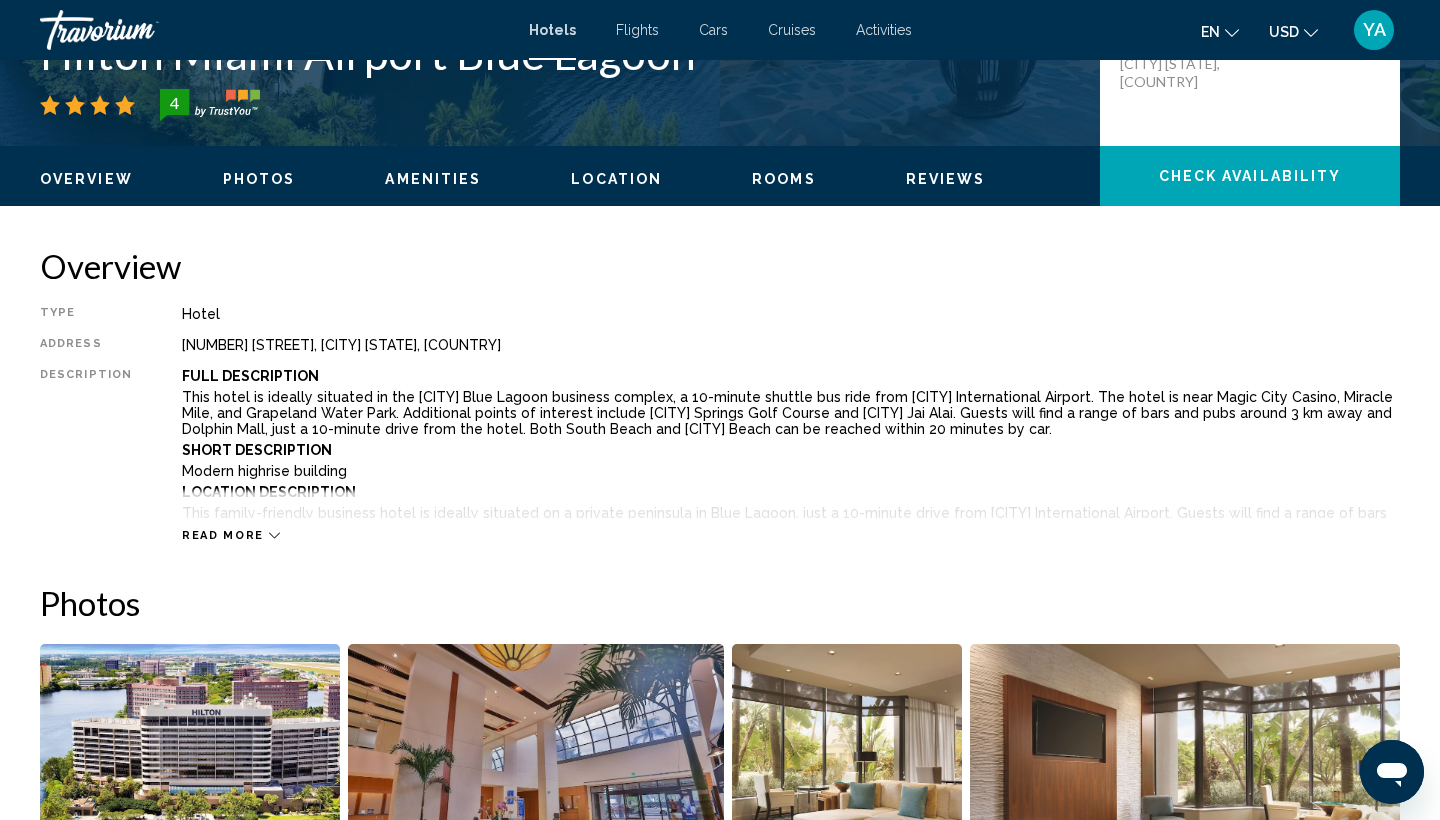 click on "Location" at bounding box center [616, 179] 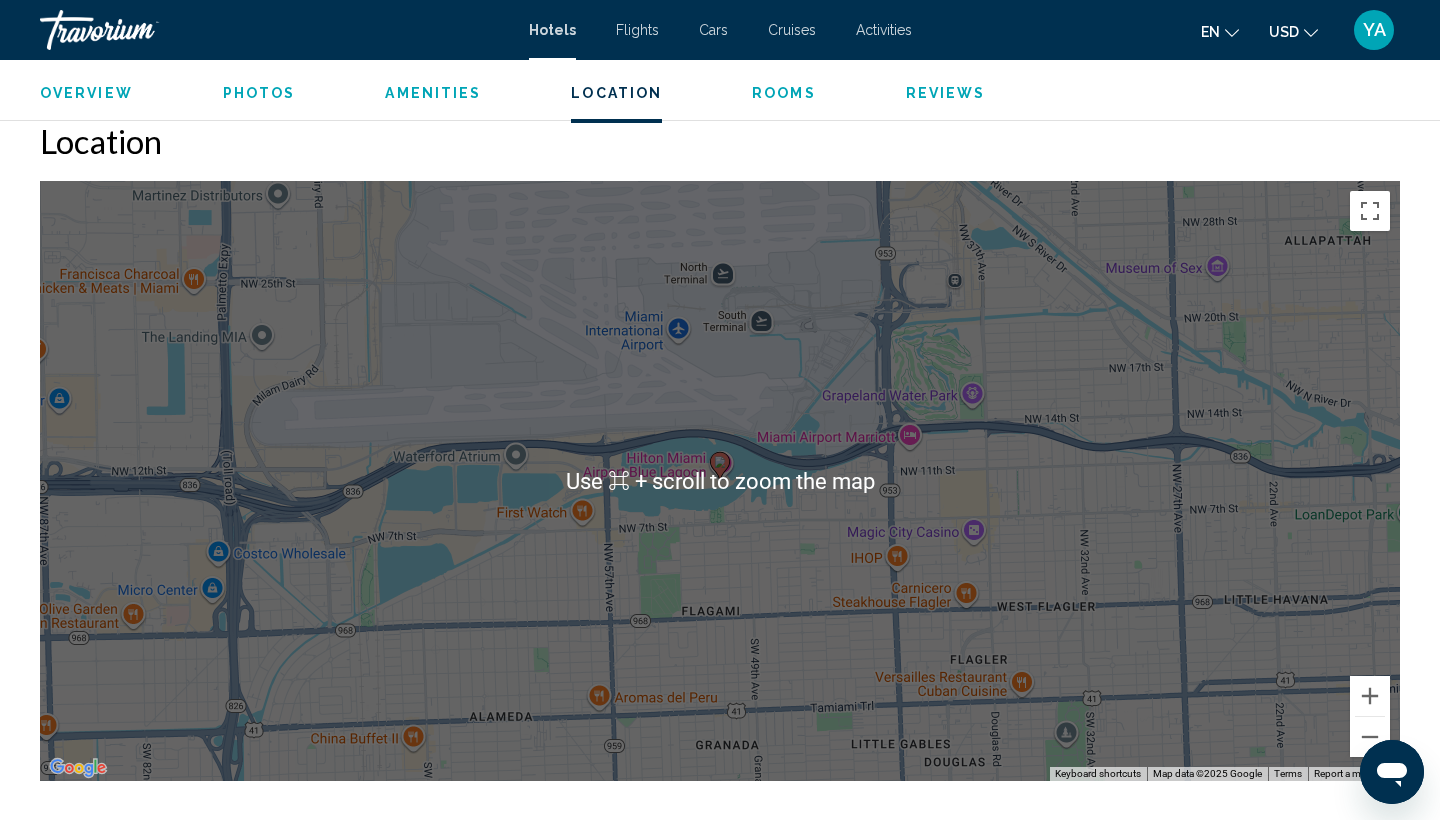 scroll, scrollTop: 1862, scrollLeft: 0, axis: vertical 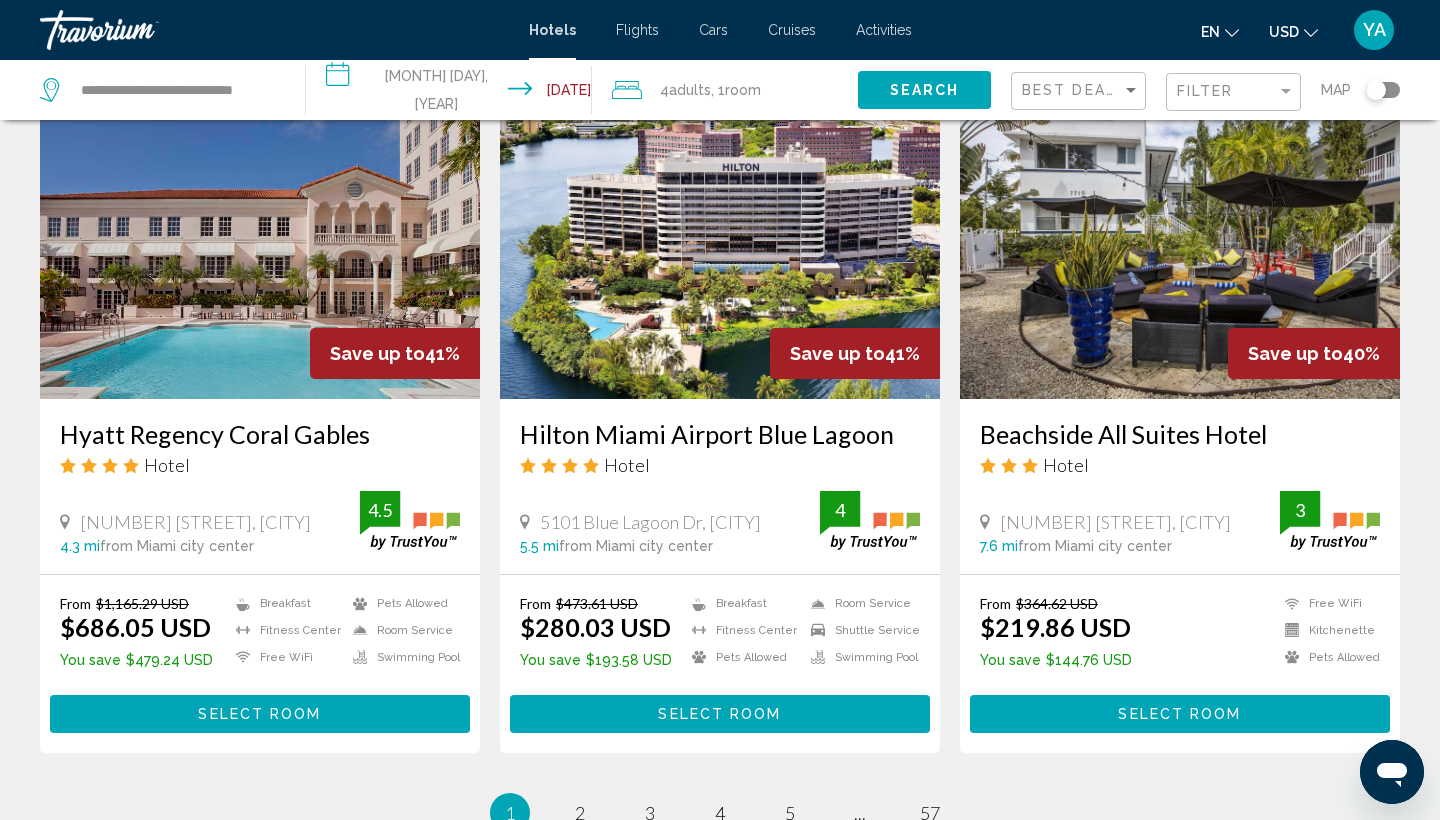 click at bounding box center (720, 239) 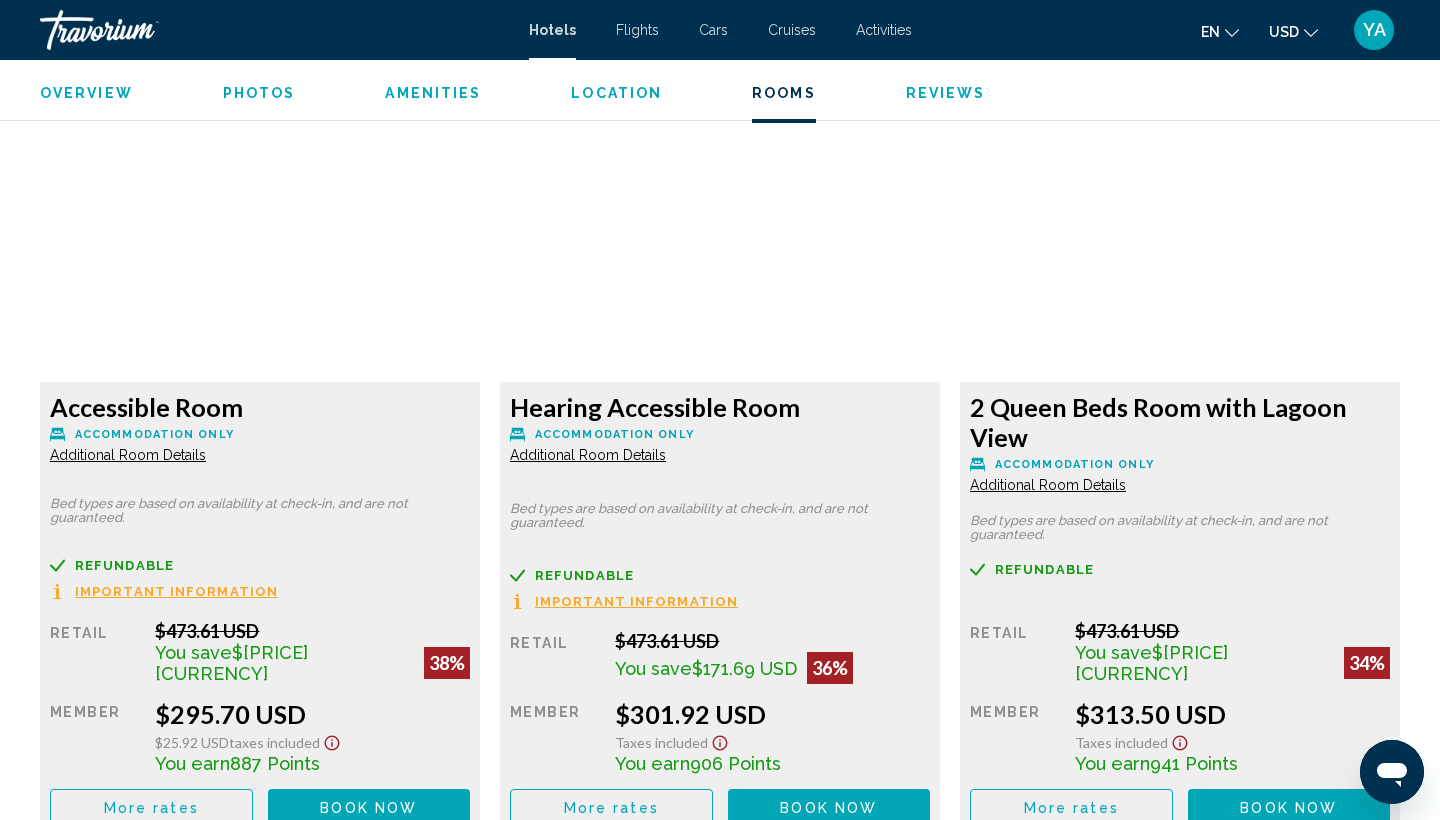 scroll, scrollTop: 3414, scrollLeft: 0, axis: vertical 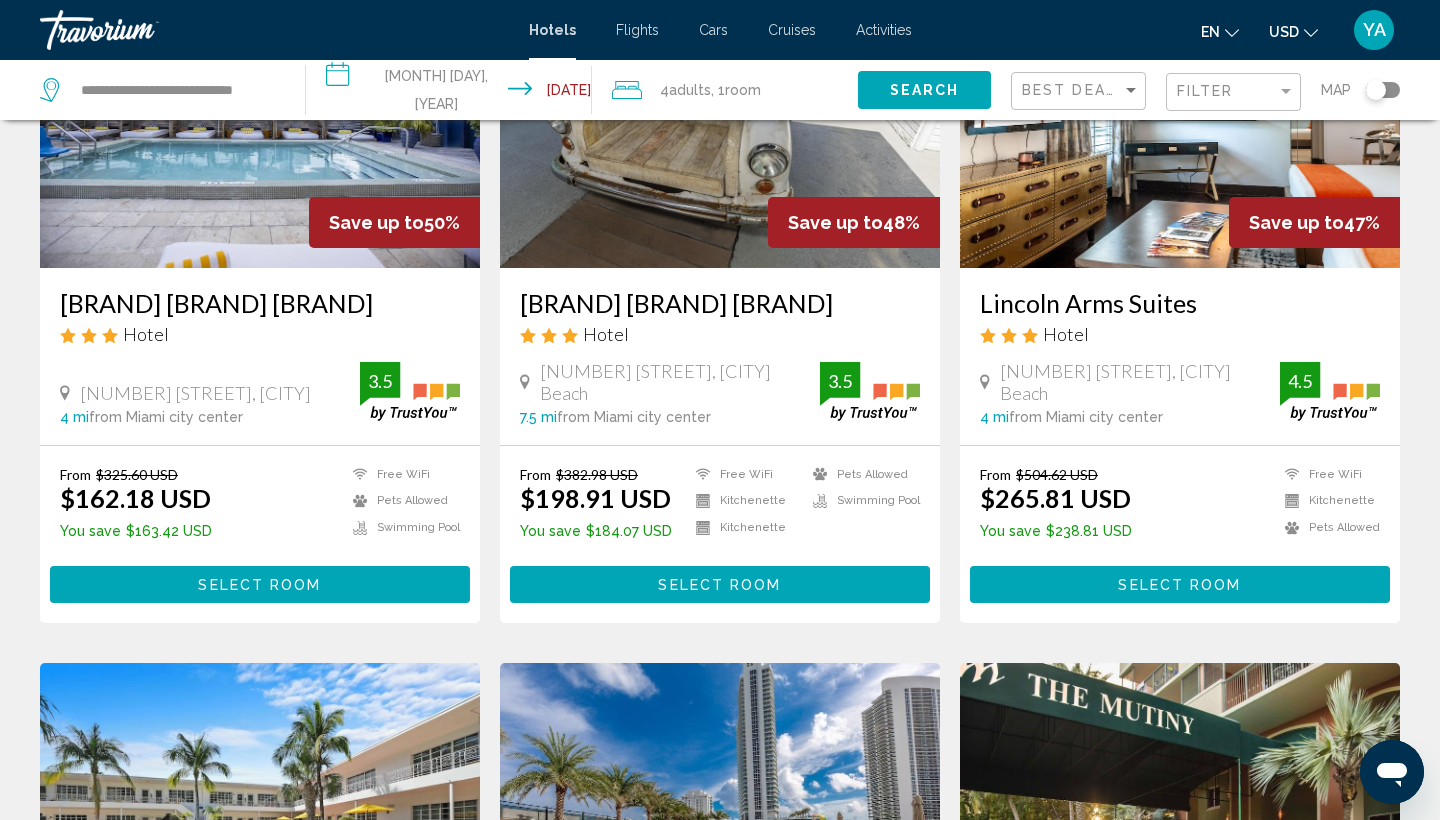 click on "Adults" at bounding box center [690, 90] 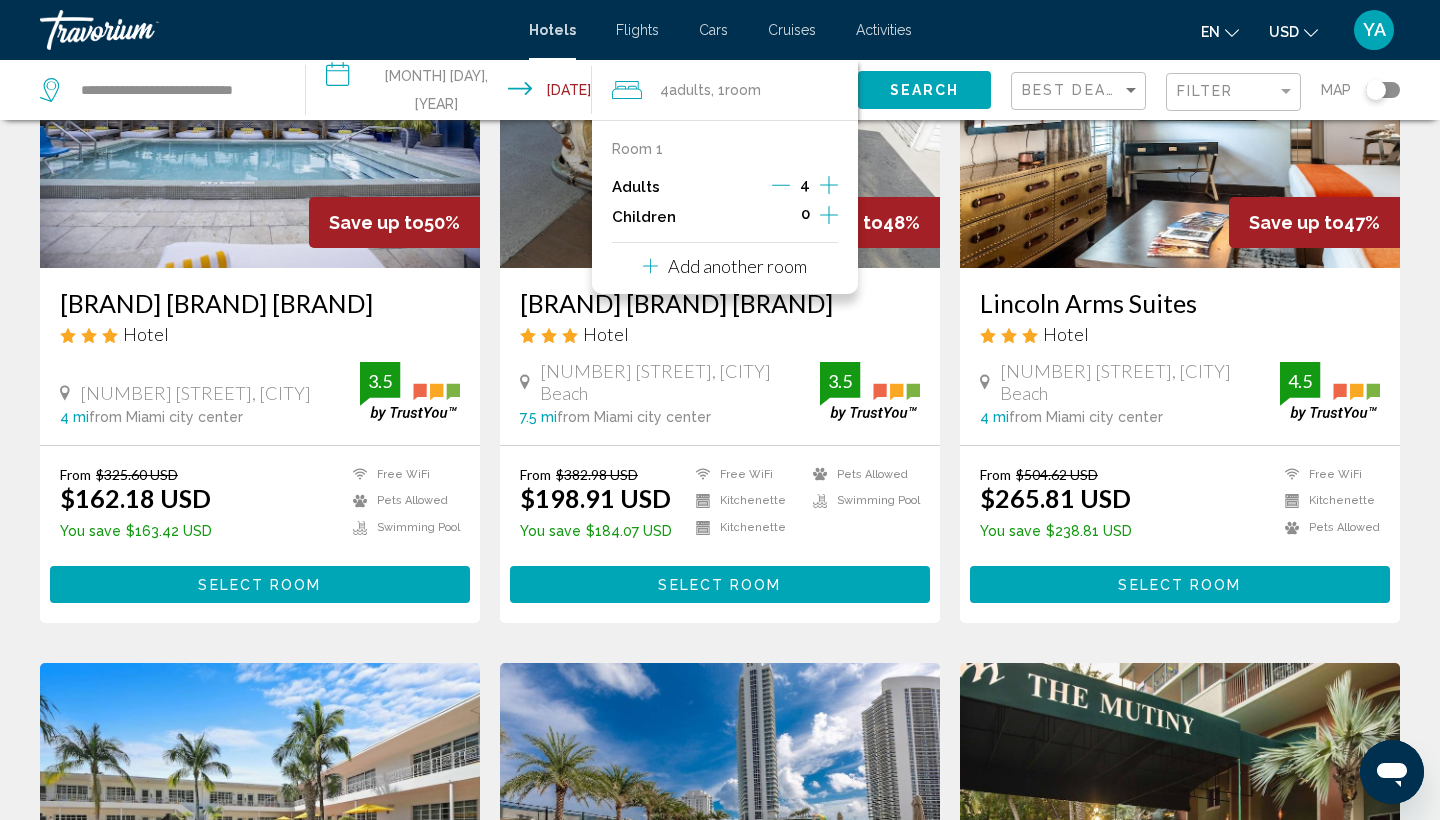 click on "Room 1" at bounding box center [637, 149] 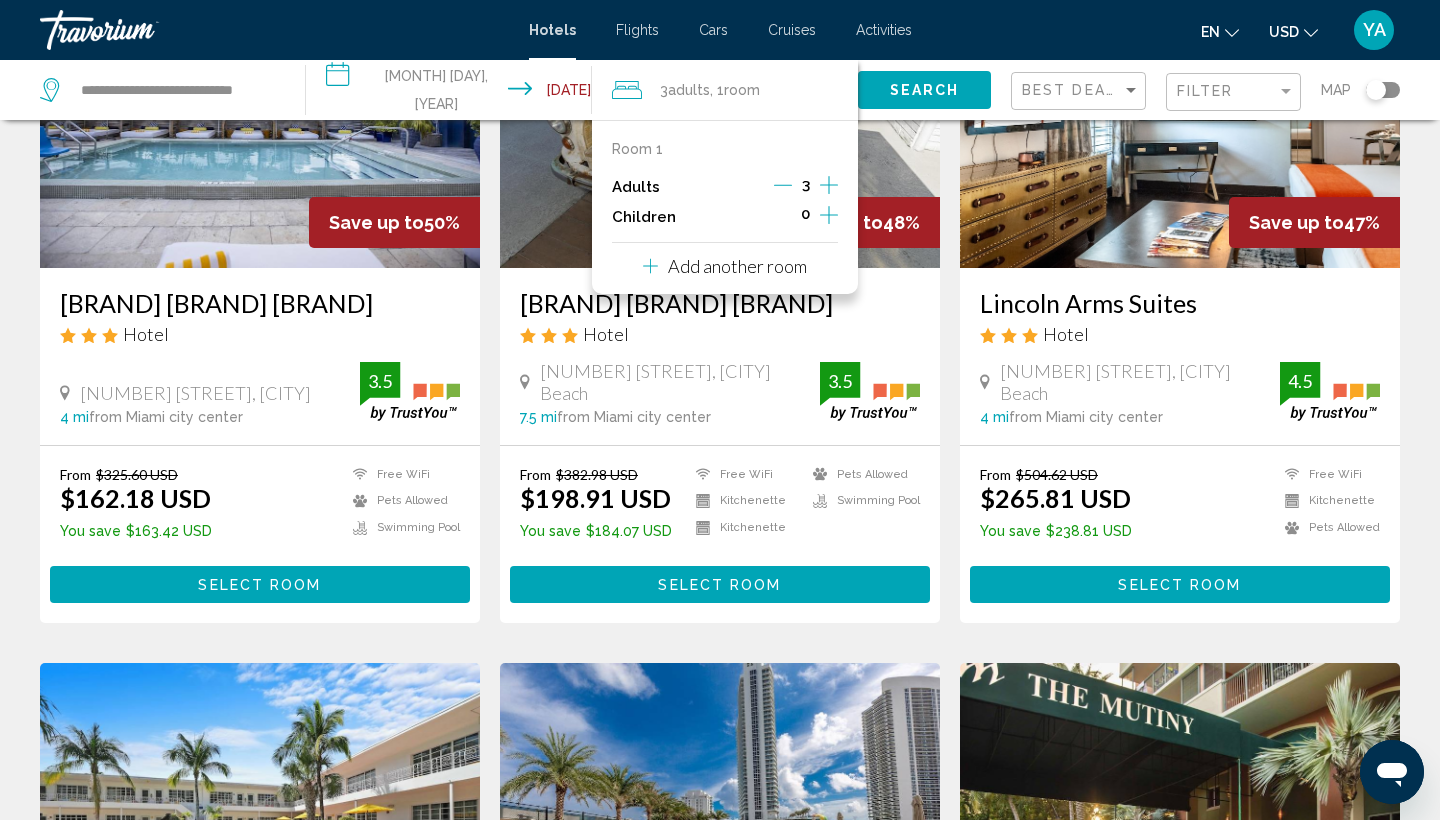 click at bounding box center (783, 185) 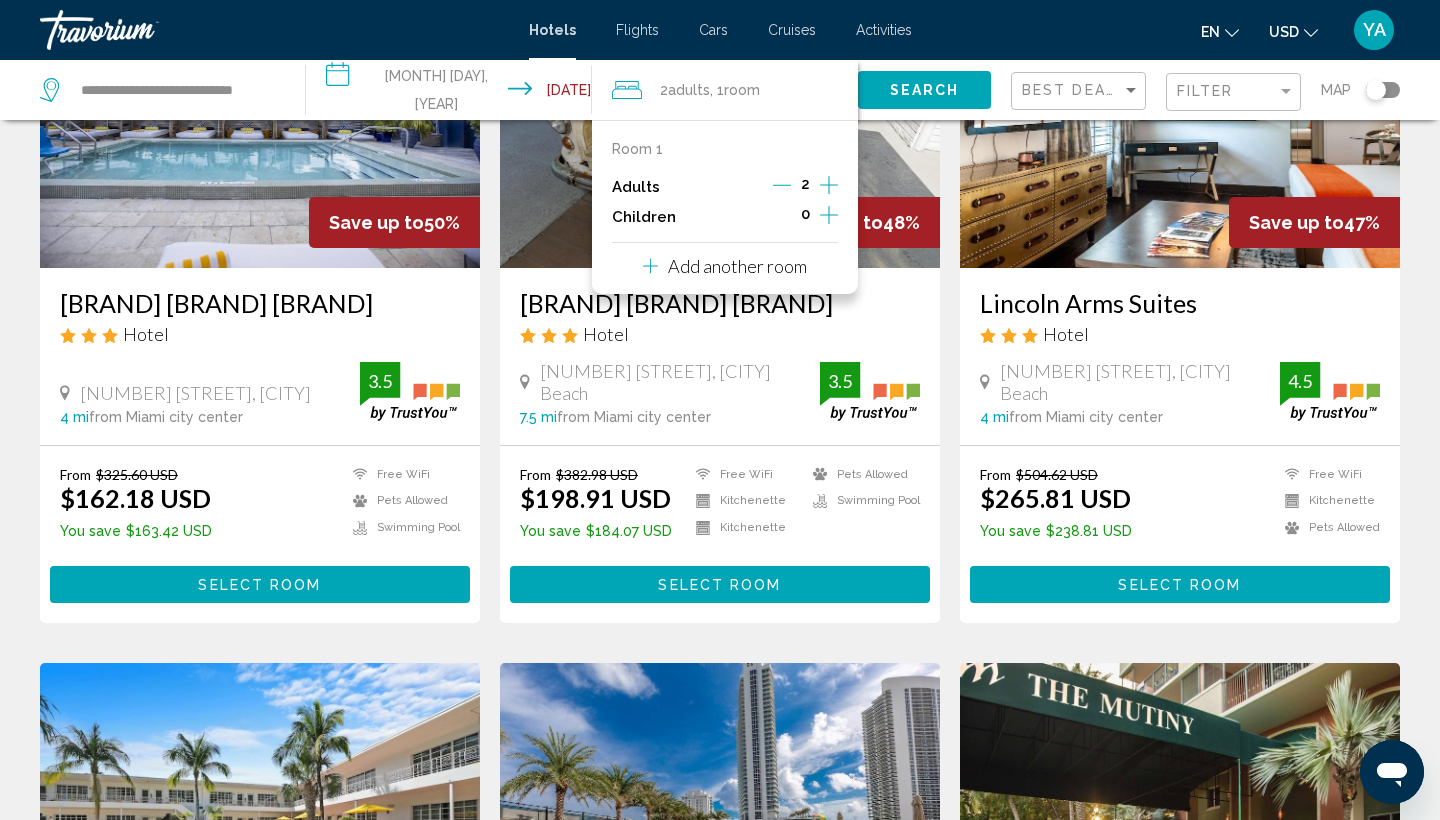click on "Add another room" at bounding box center [737, 266] 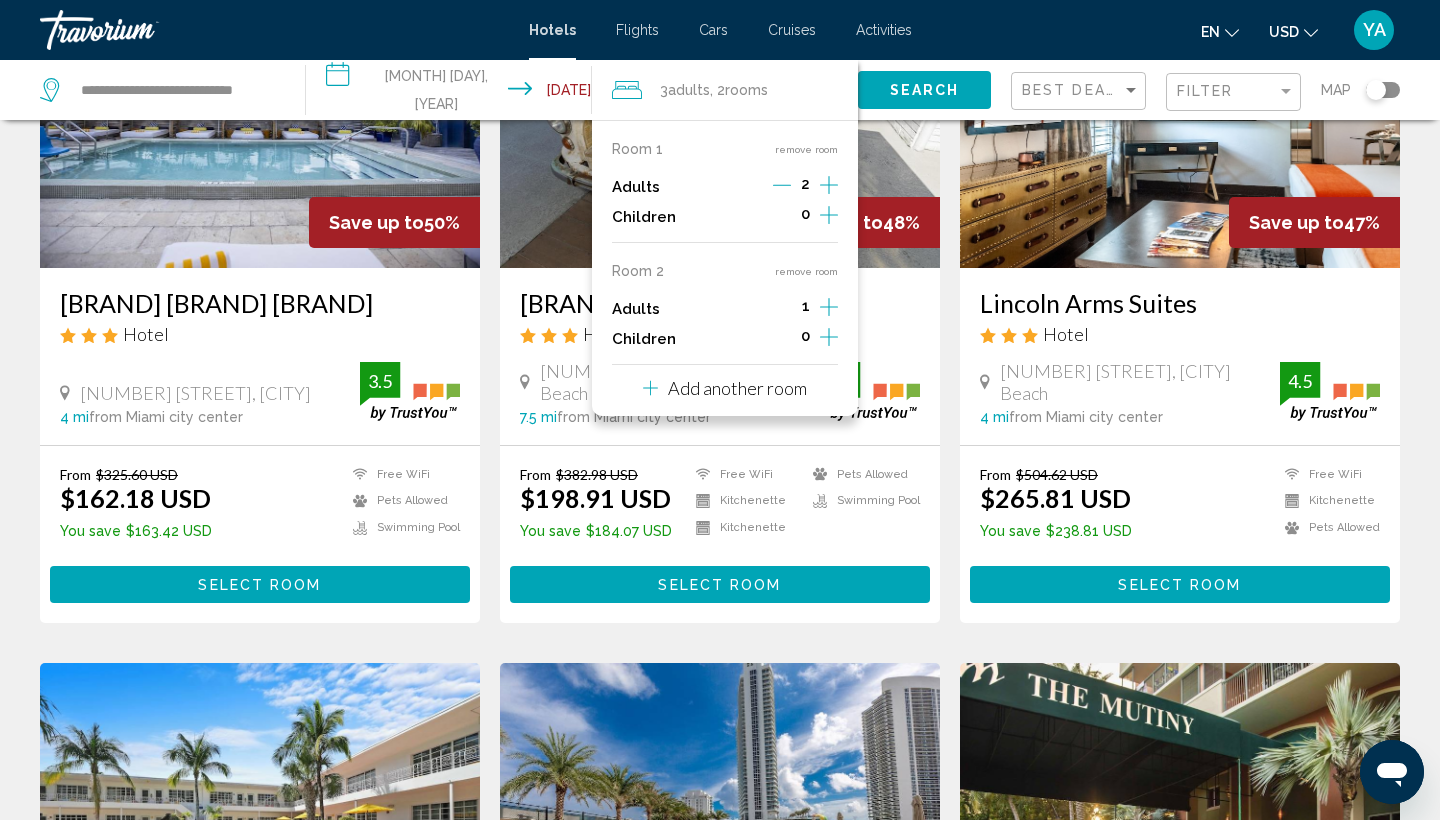click at bounding box center [829, 185] 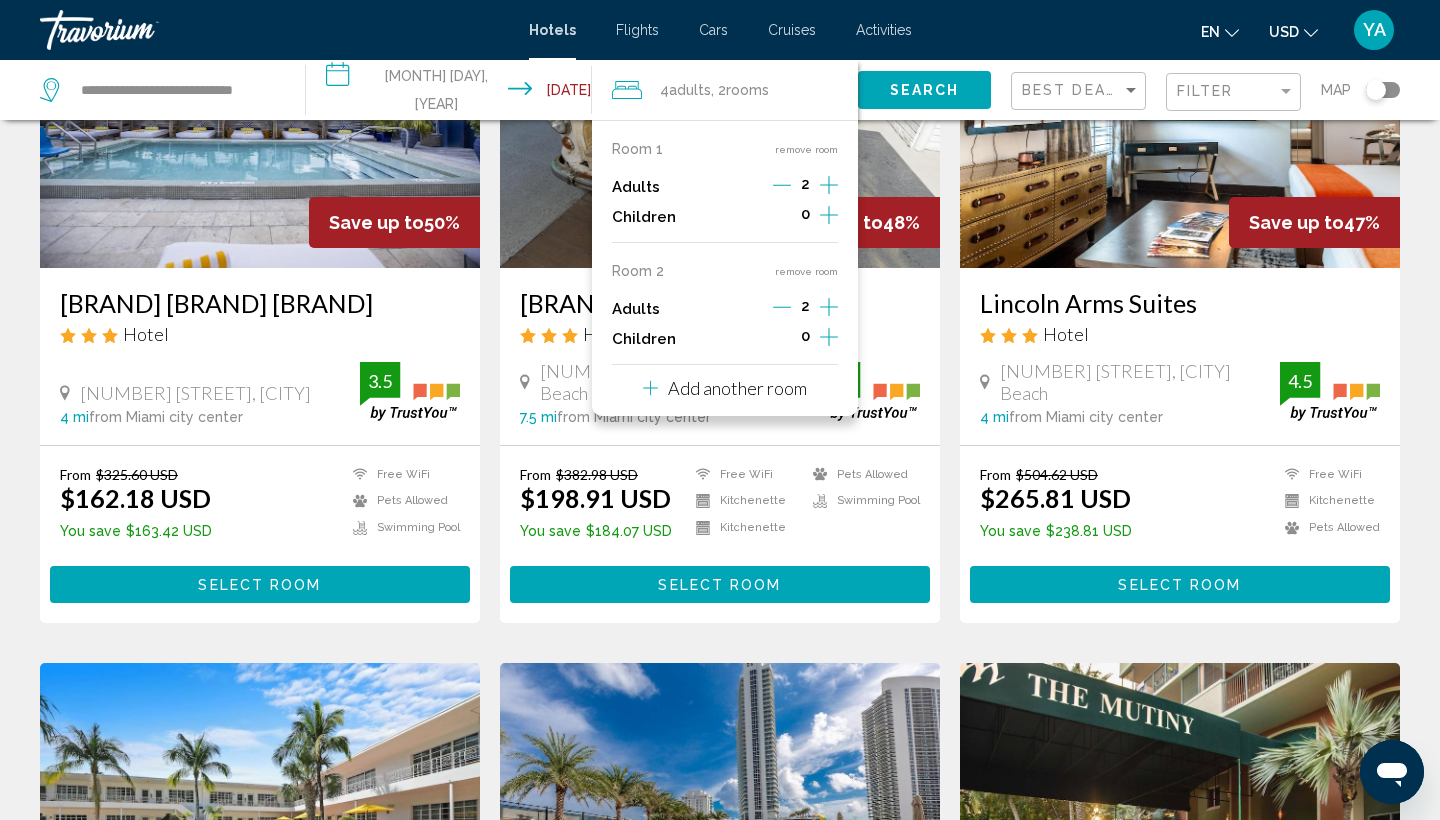 click at bounding box center (829, 185) 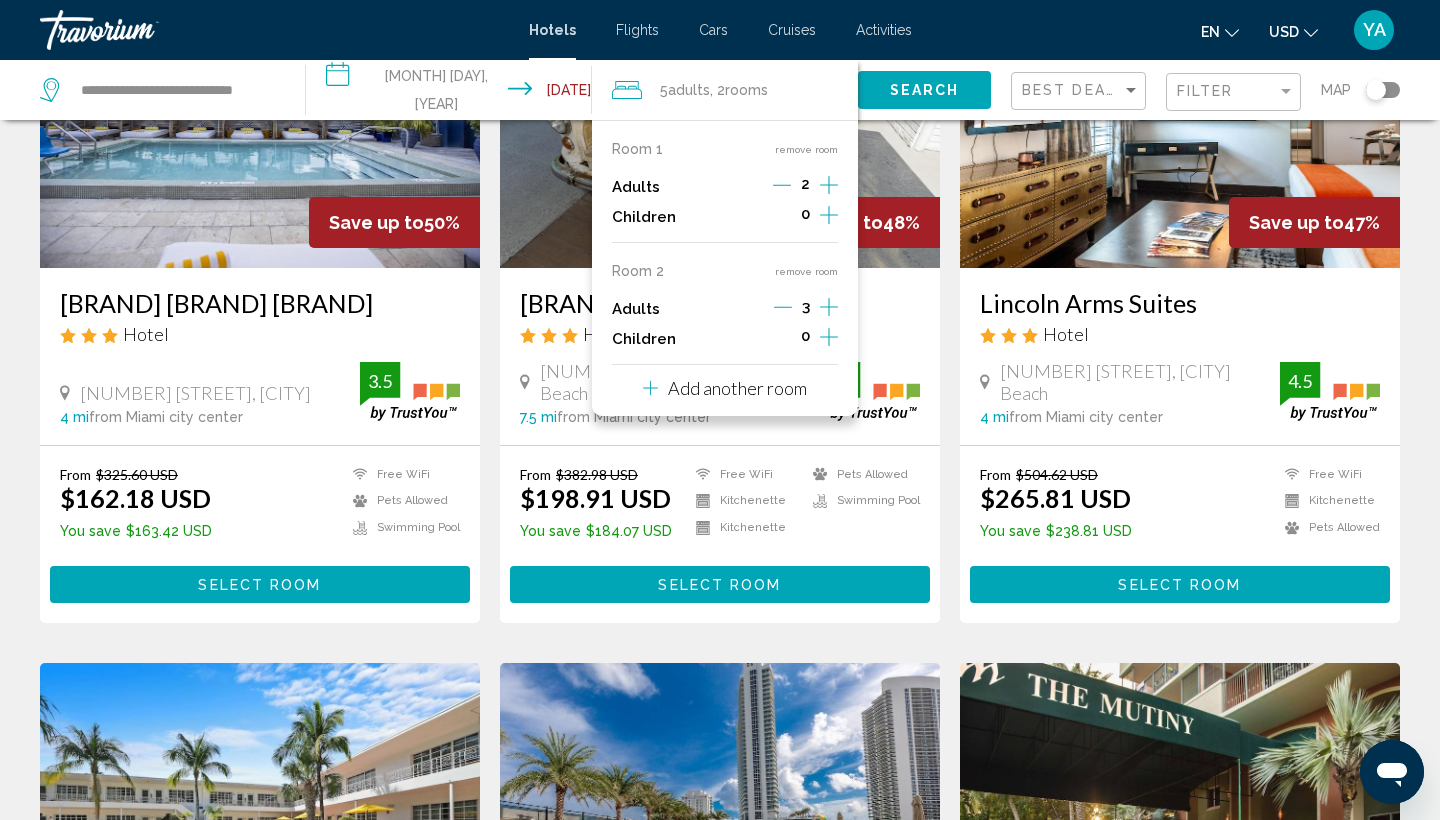 click on "From $[PRICE] [CURRENCY] $[PRICE] [CURRENCY]  You save  $[PRICE] [CURRENCY]
Free WiFi
Kitchenette
Kitchenette
Pets Allowed
Swimming Pool  3.5 Select Room" at bounding box center [260, 534] 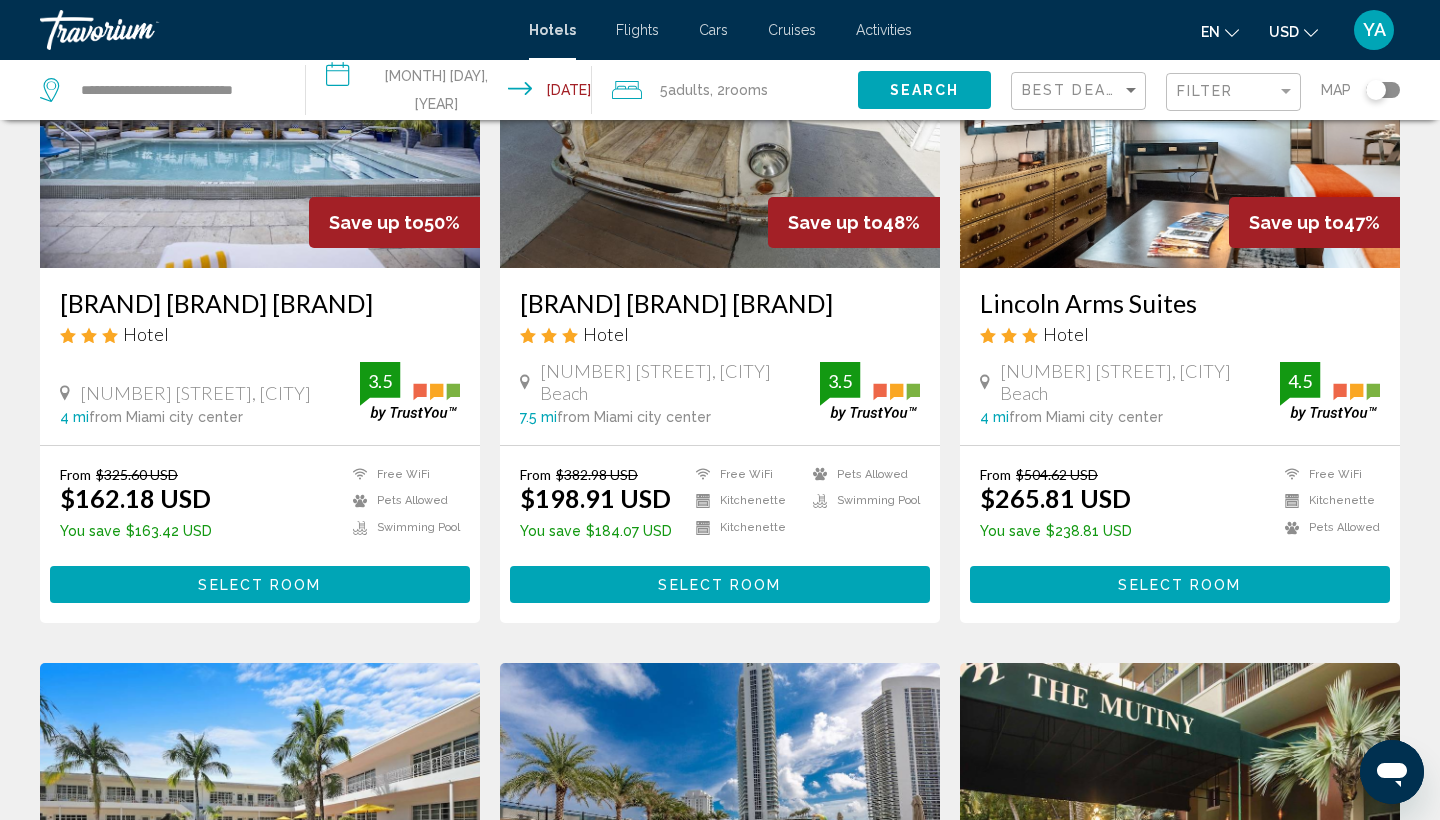 click on "rooms" at bounding box center [746, 90] 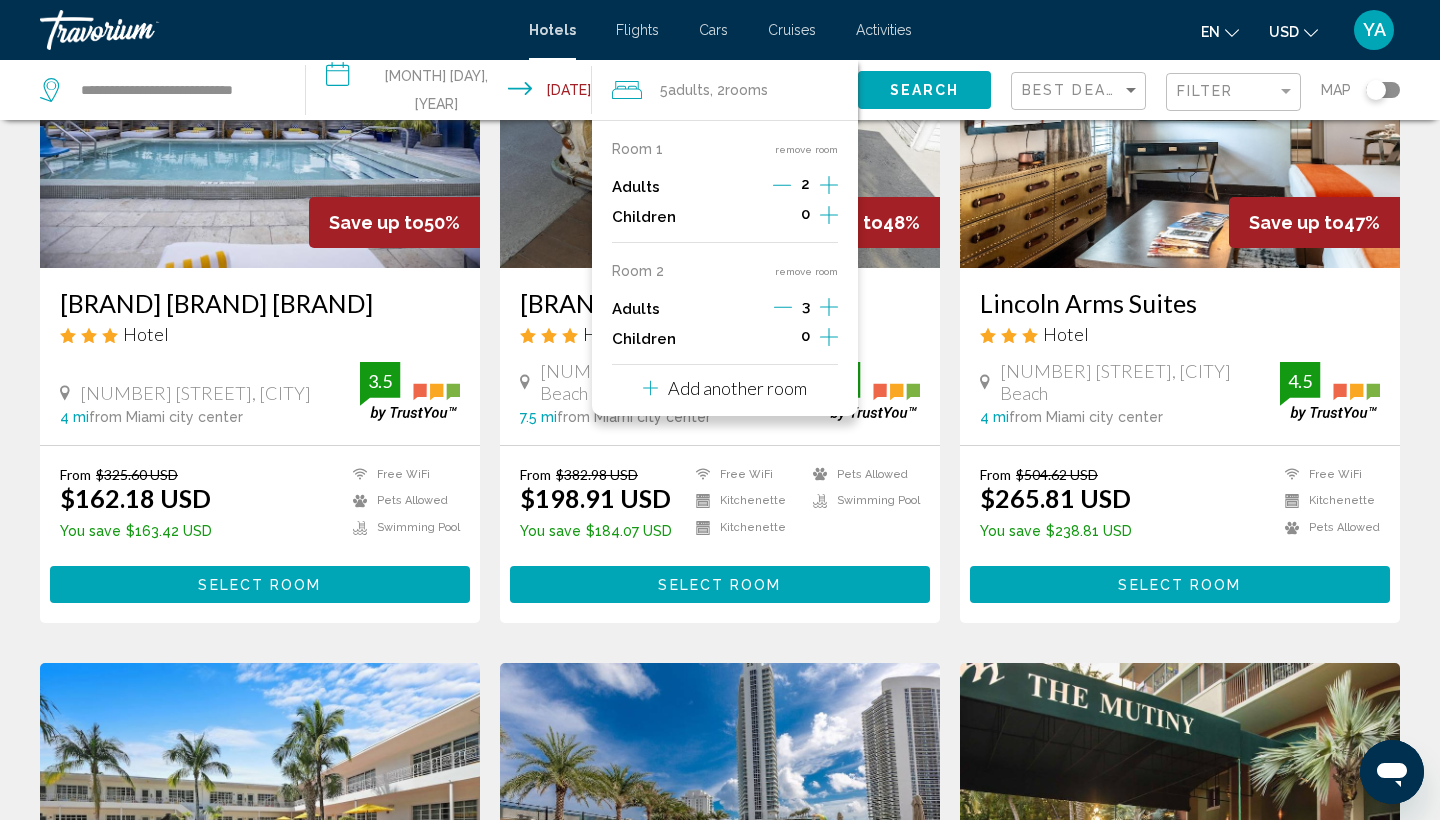click at bounding box center [782, 185] 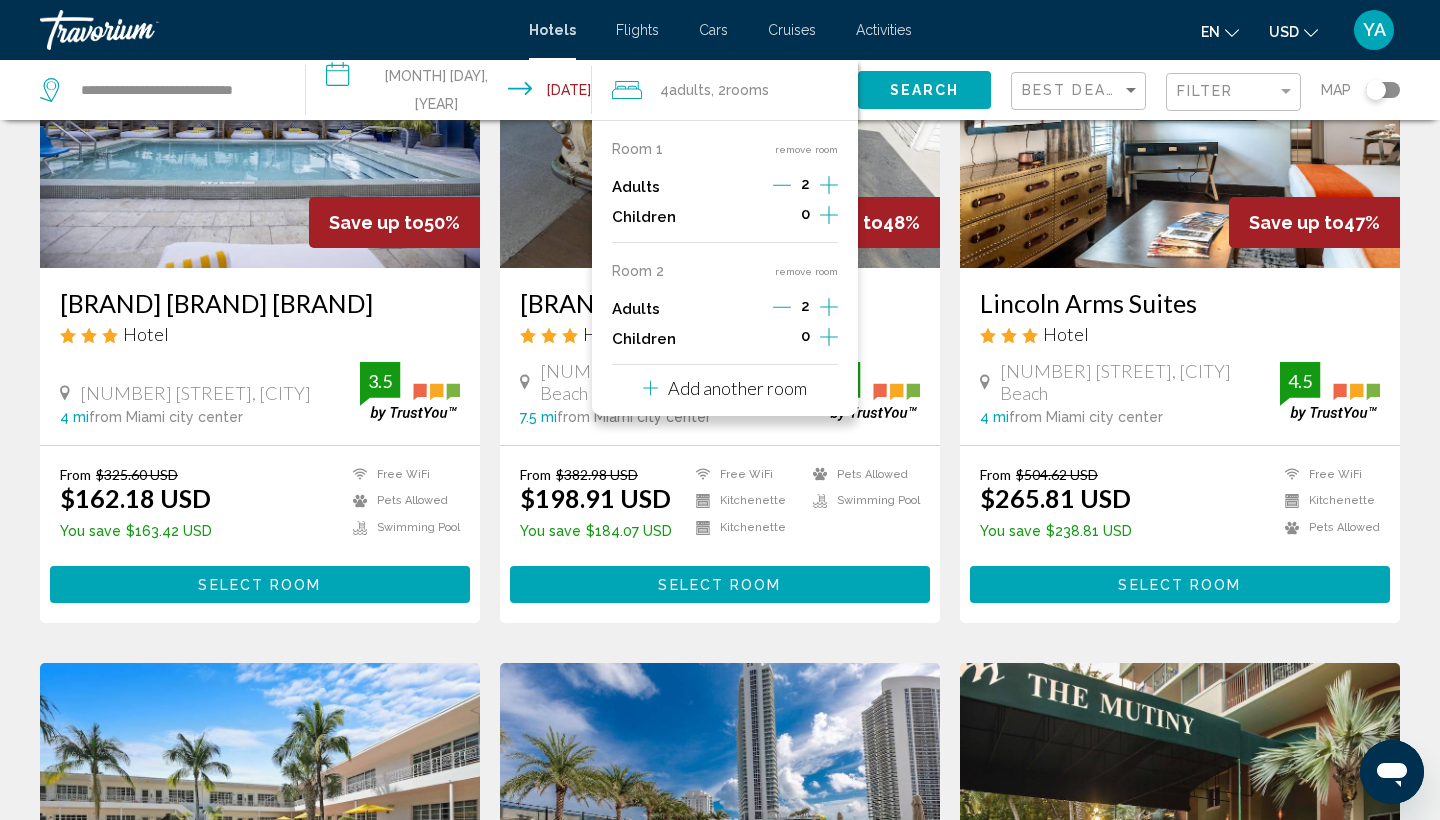 click on "Search" at bounding box center [925, 91] 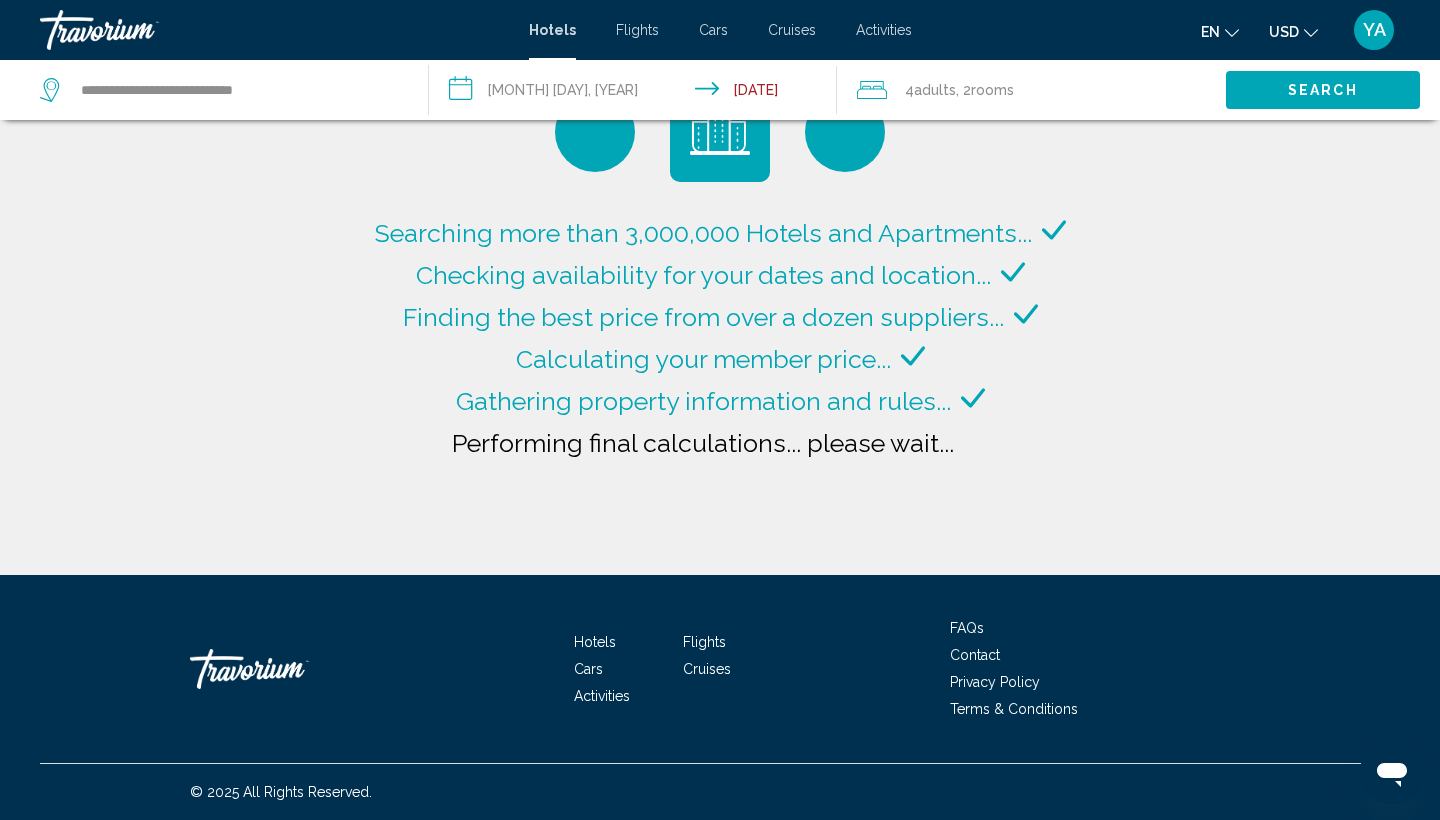 scroll, scrollTop: 0, scrollLeft: 0, axis: both 